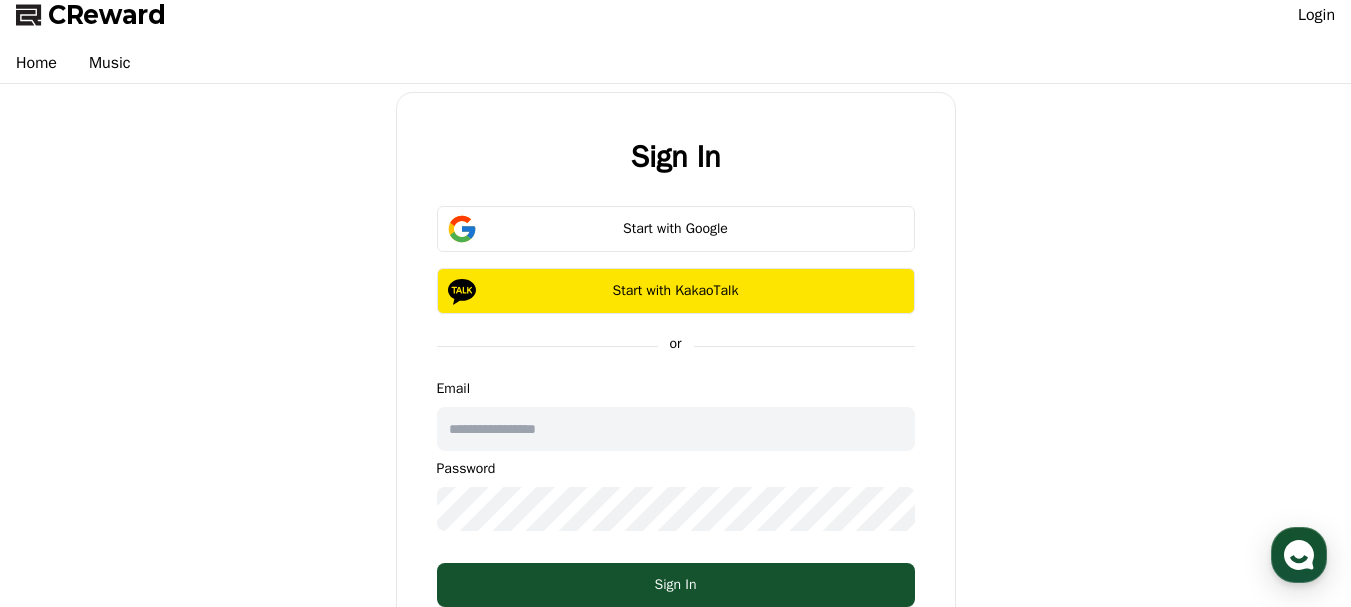 scroll, scrollTop: 100, scrollLeft: 0, axis: vertical 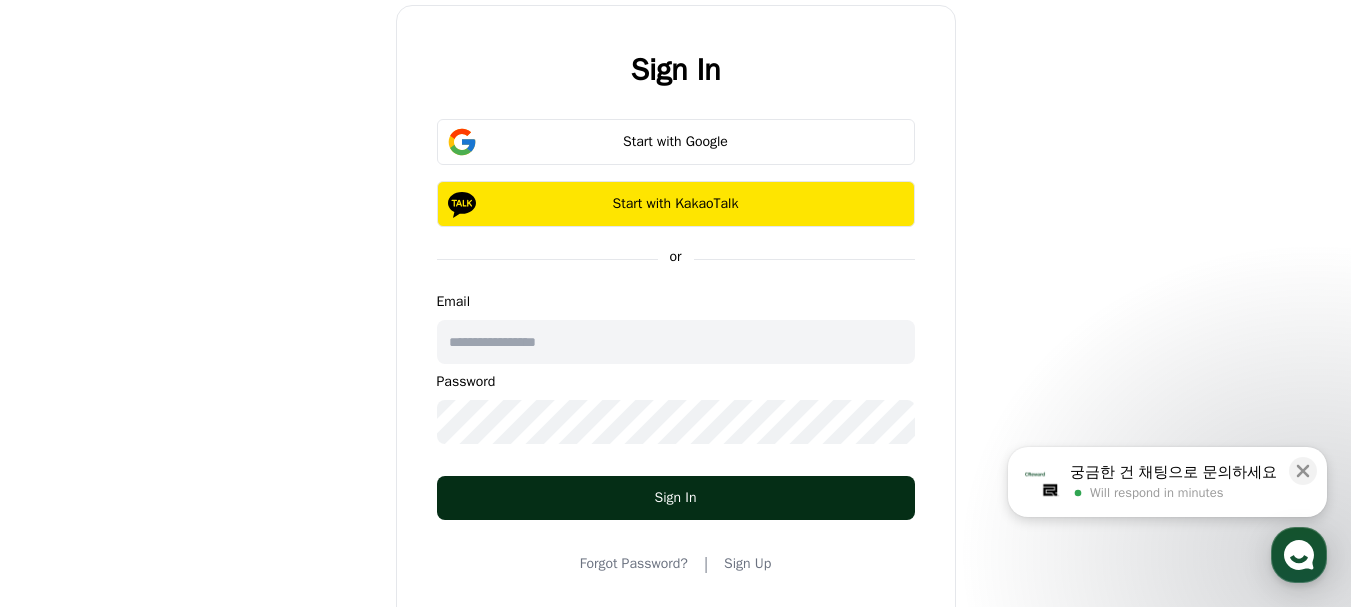 type on "**********" 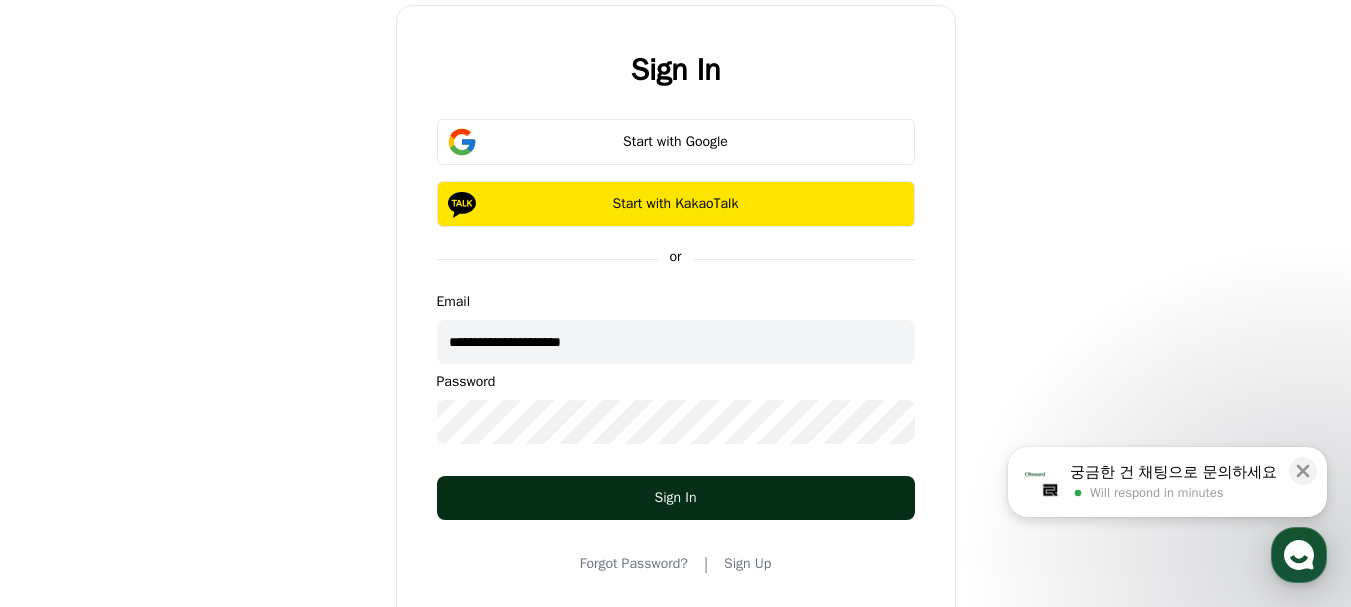 click on "Sign In" at bounding box center (676, 498) 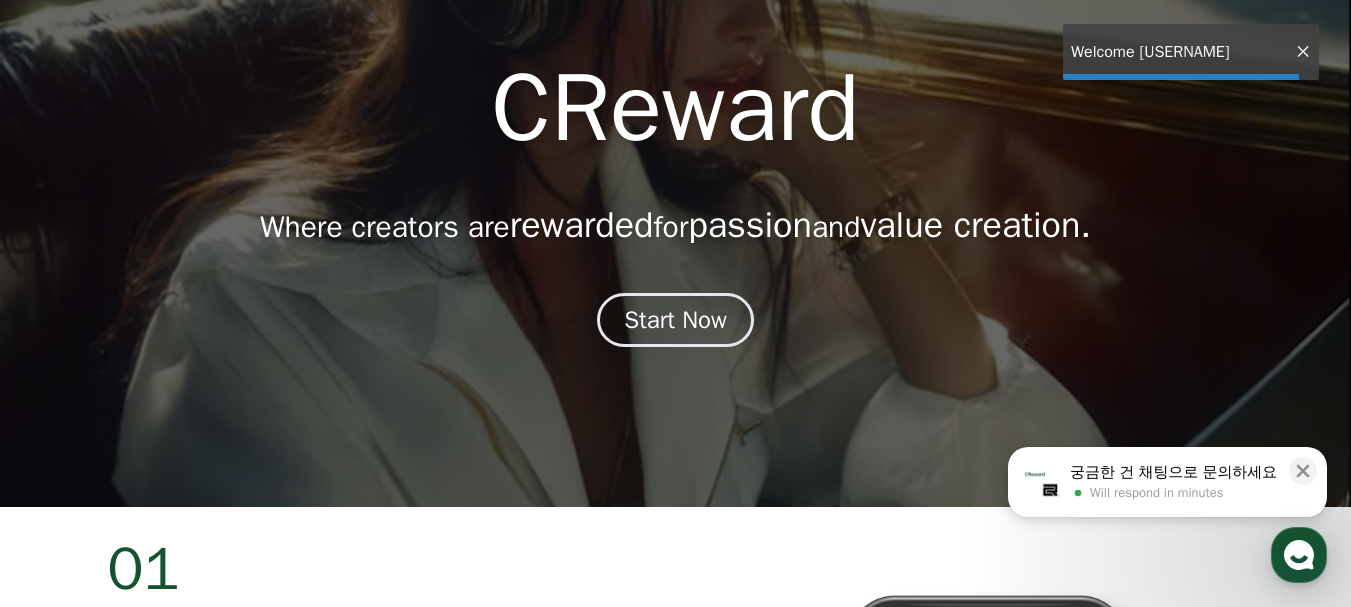 scroll, scrollTop: 0, scrollLeft: 0, axis: both 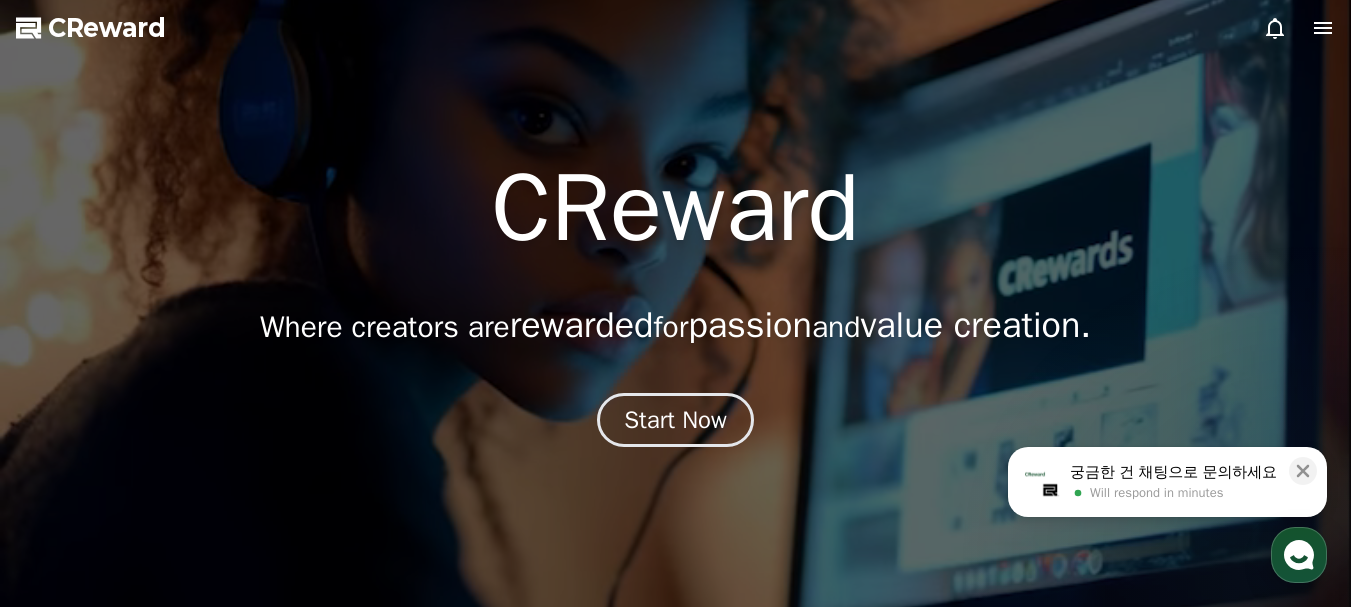 click 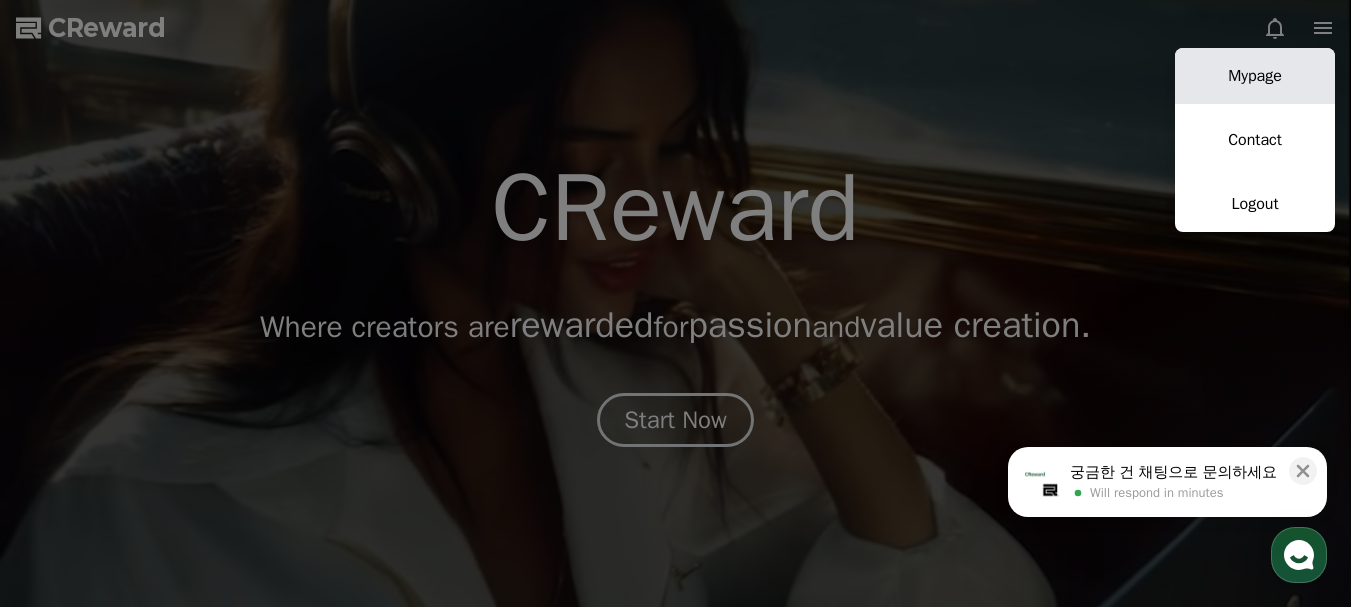 click on "Mypage" at bounding box center [1255, 76] 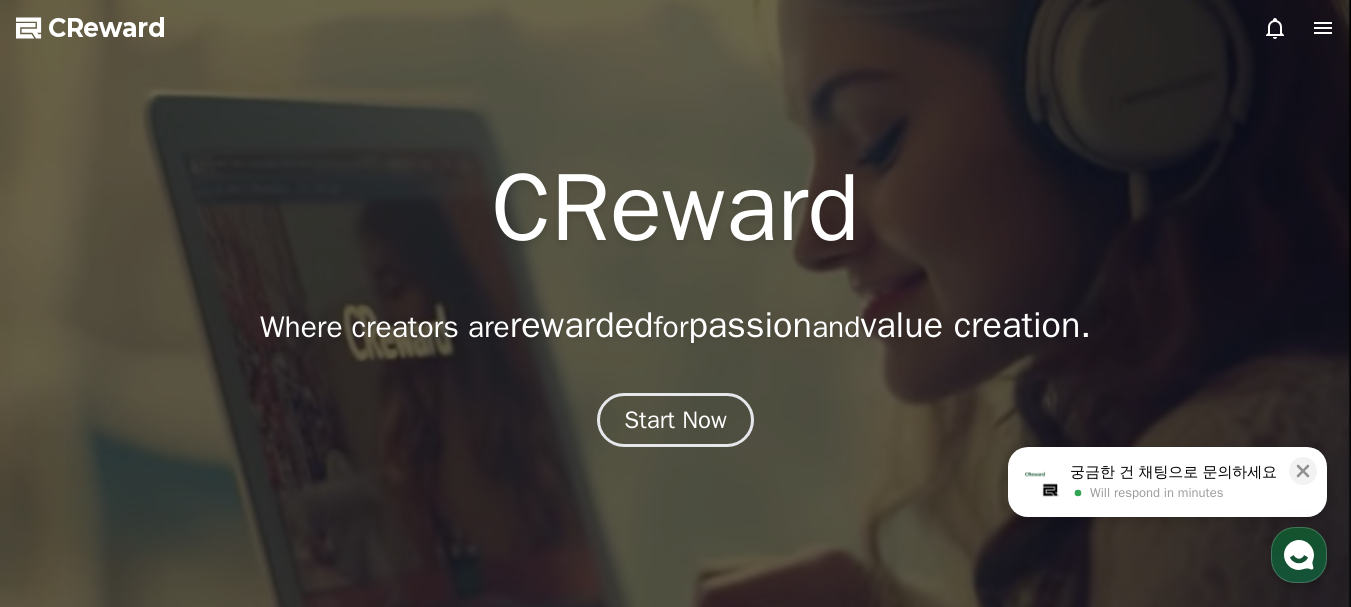 select on "**********" 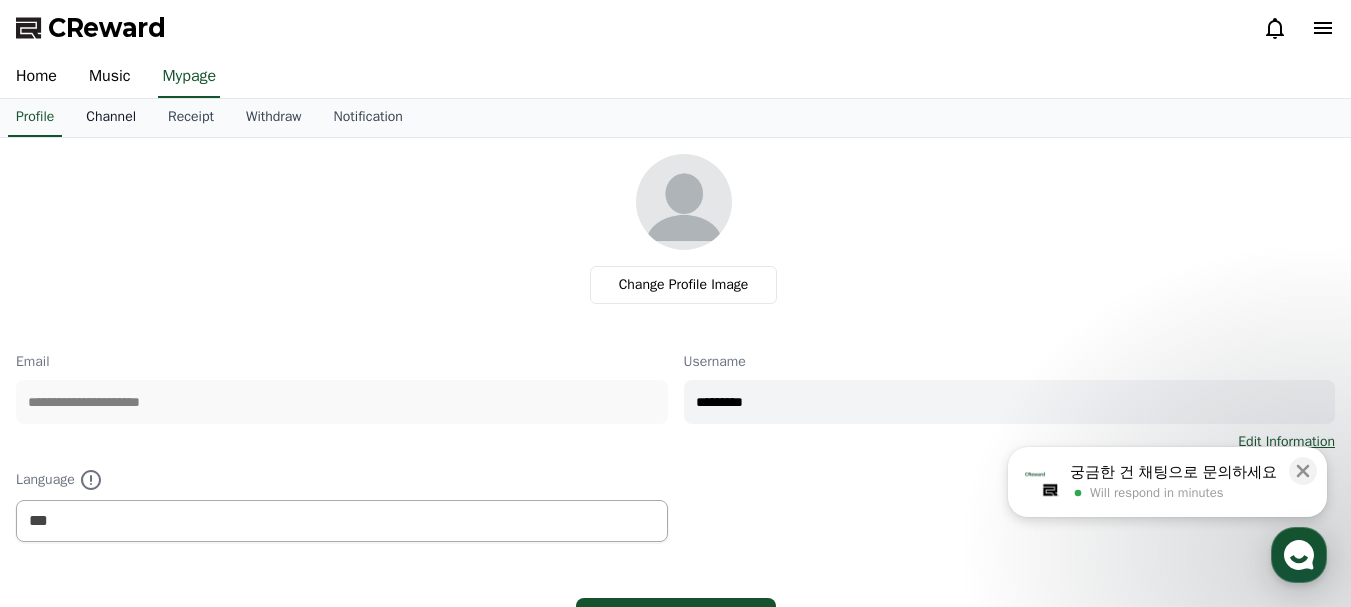 click on "Channel" at bounding box center (111, 118) 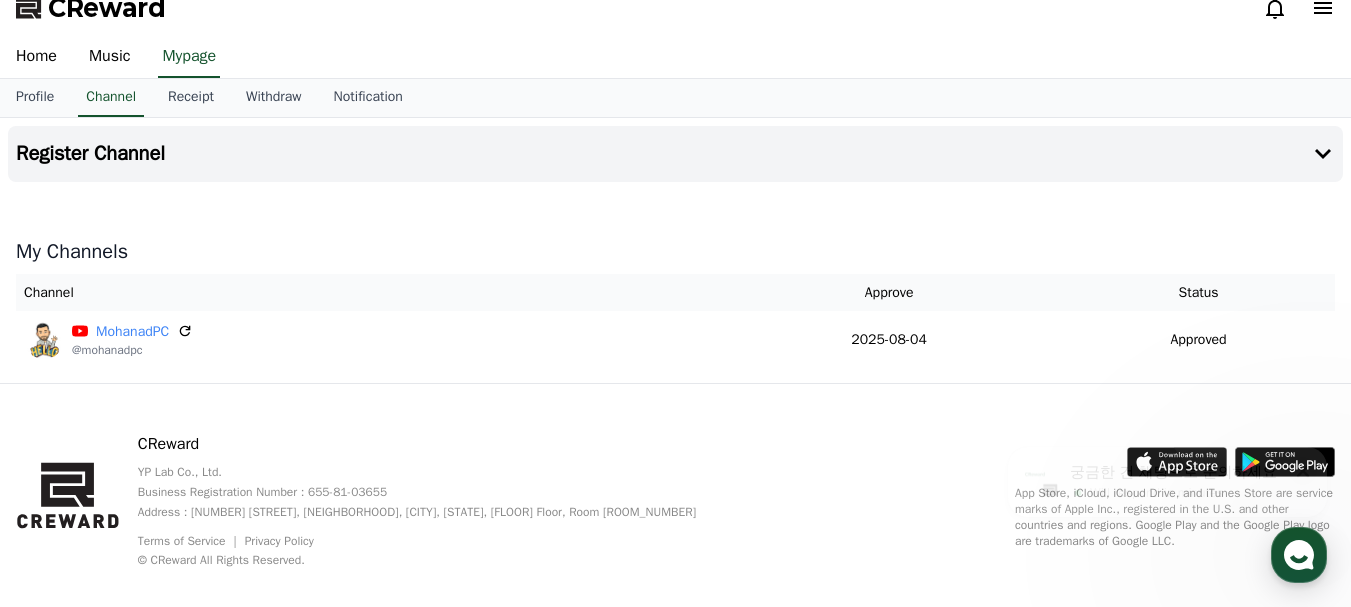 scroll, scrollTop: 0, scrollLeft: 0, axis: both 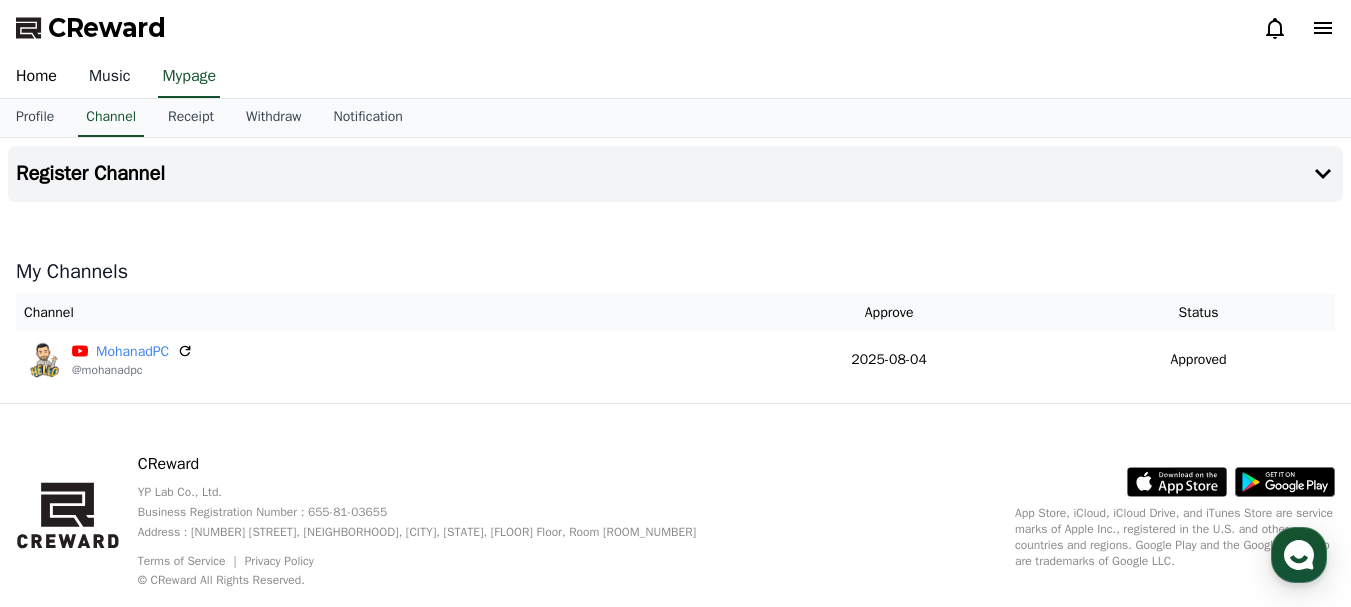 click on "Music" at bounding box center [110, 77] 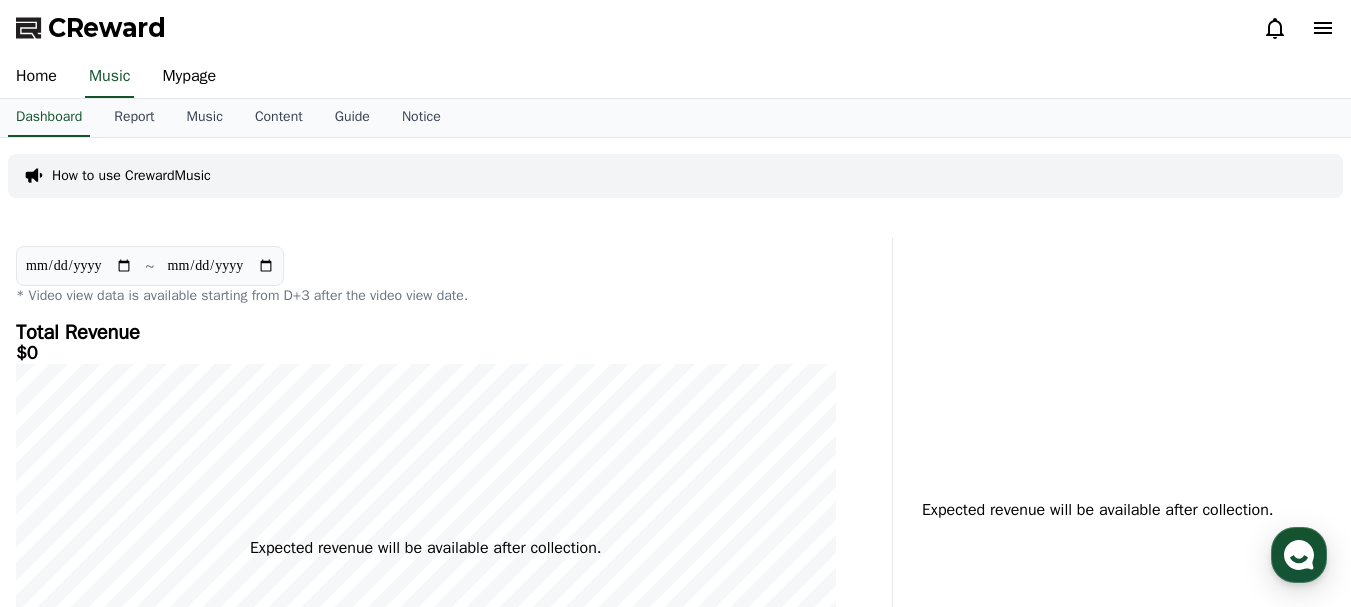 click on "How to use CrewardMusic" at bounding box center (131, 176) 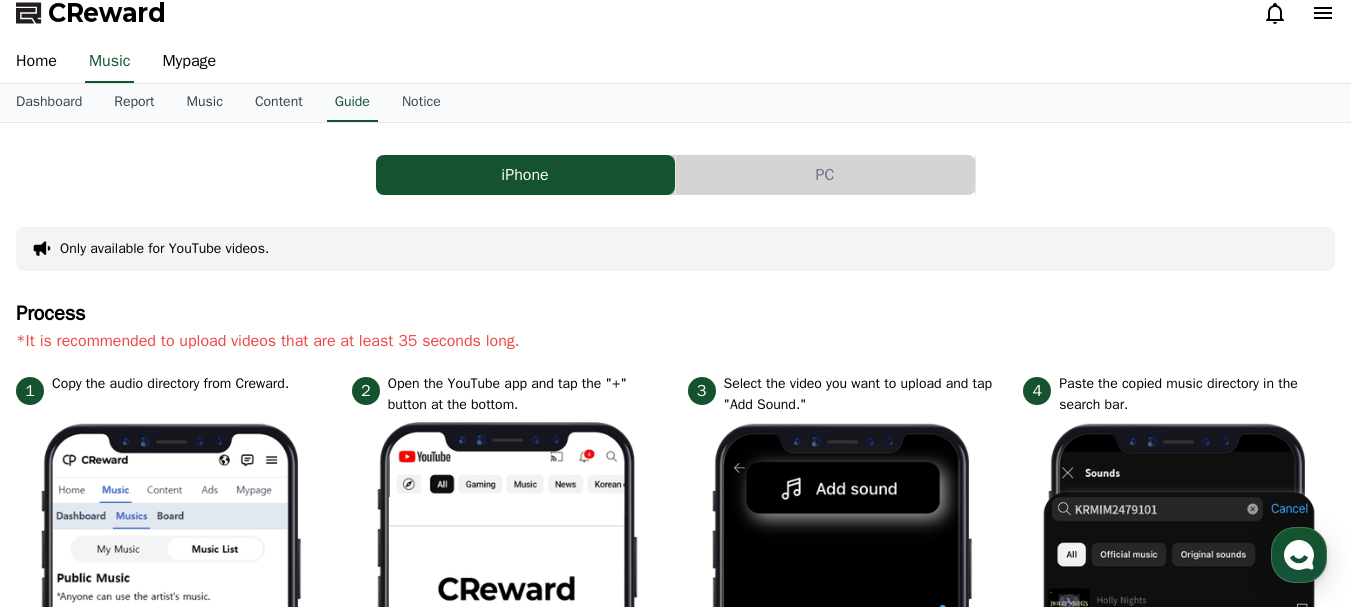 scroll, scrollTop: 0, scrollLeft: 0, axis: both 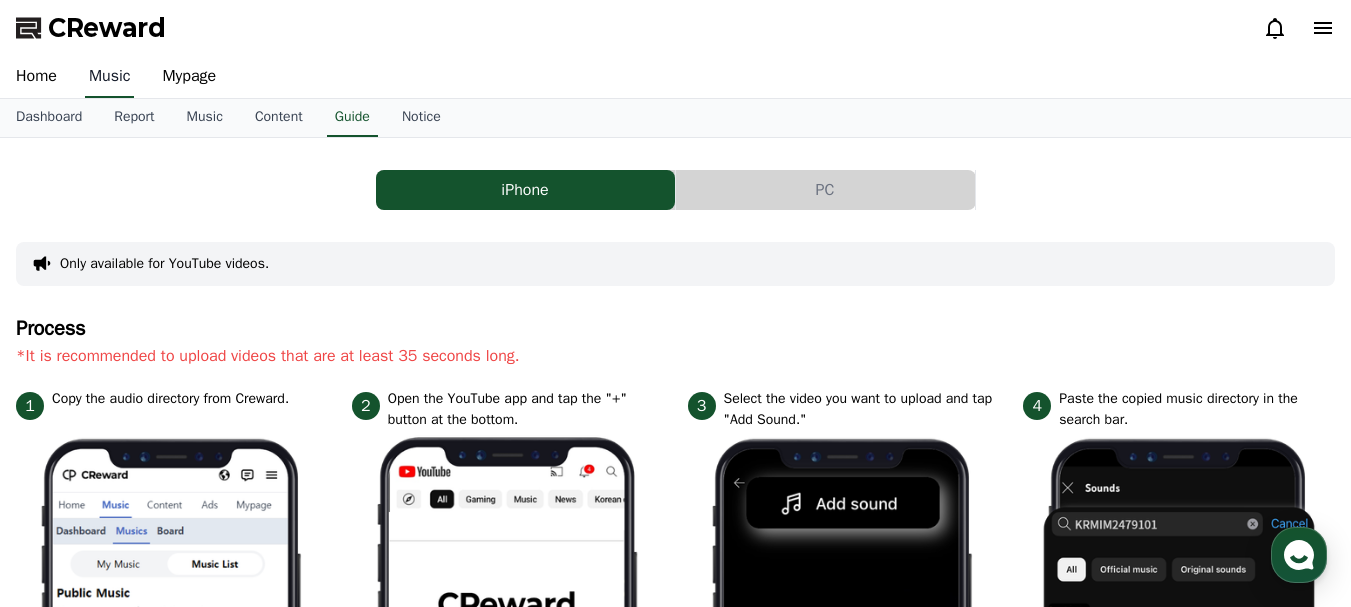 click on "Music" at bounding box center (110, 77) 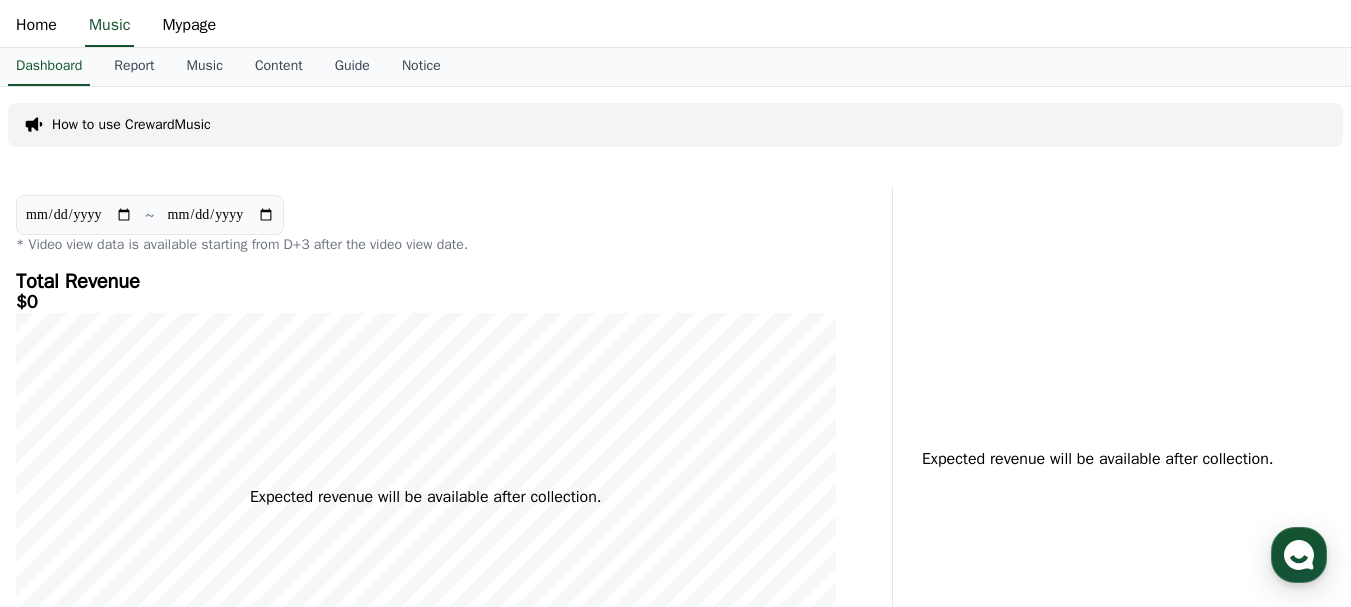 scroll, scrollTop: 0, scrollLeft: 0, axis: both 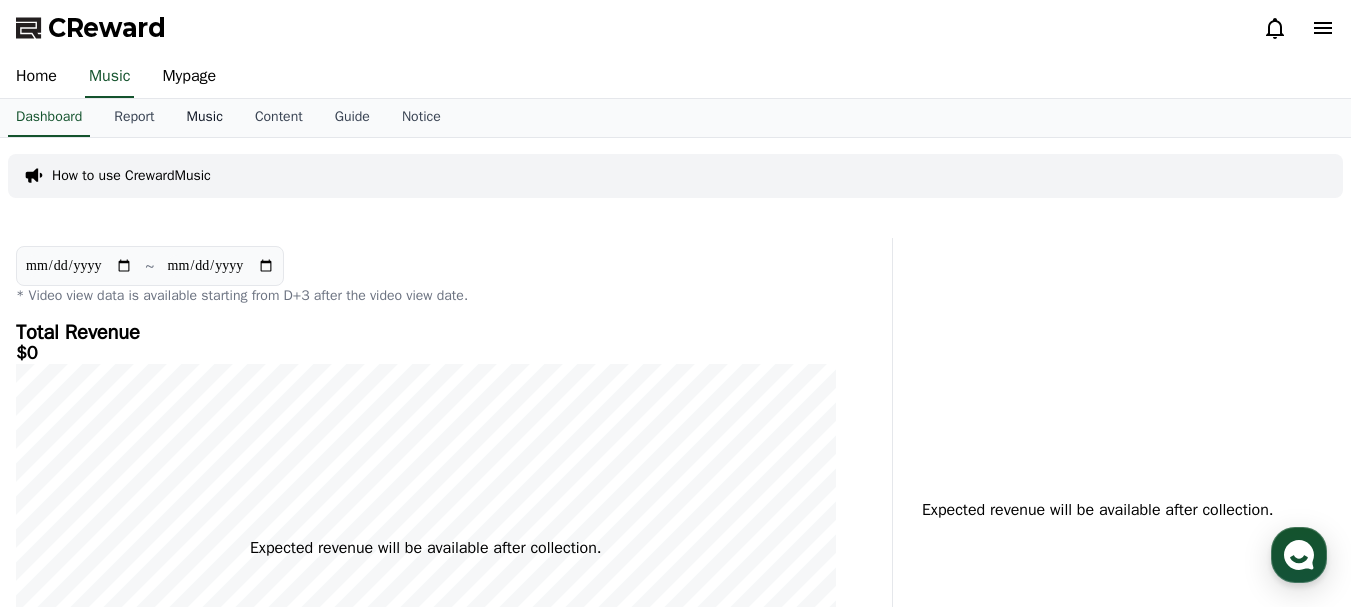 click on "Music" at bounding box center [205, 118] 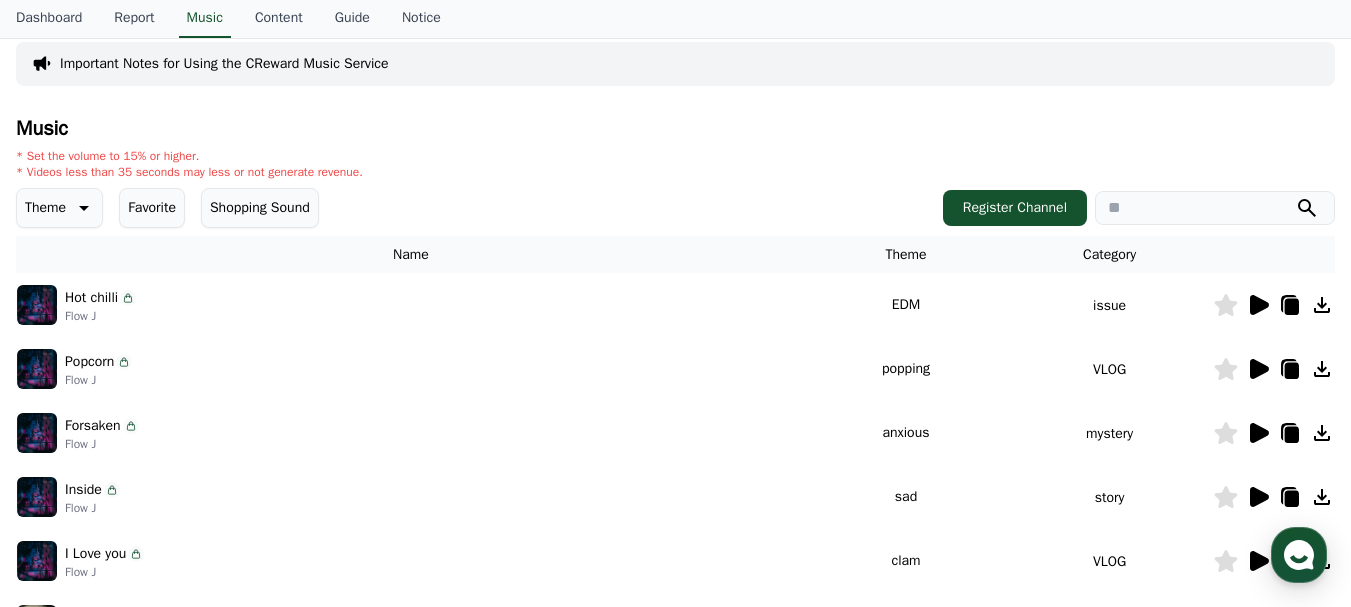 scroll, scrollTop: 100, scrollLeft: 0, axis: vertical 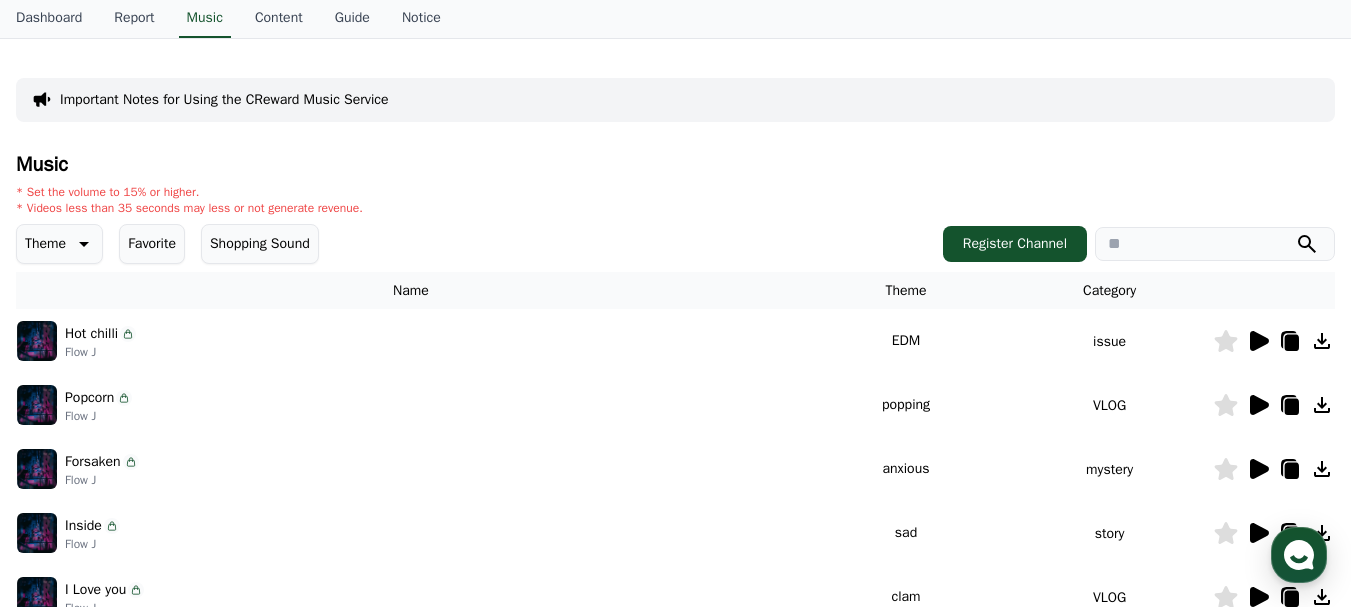 click 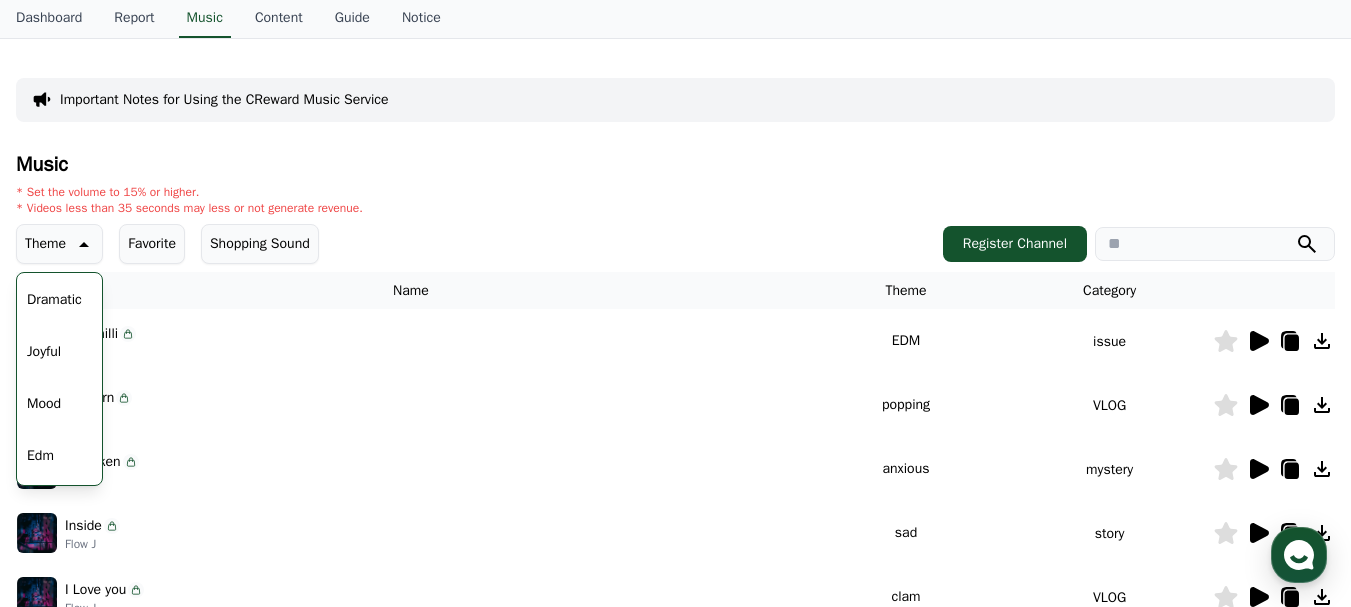 scroll, scrollTop: 500, scrollLeft: 0, axis: vertical 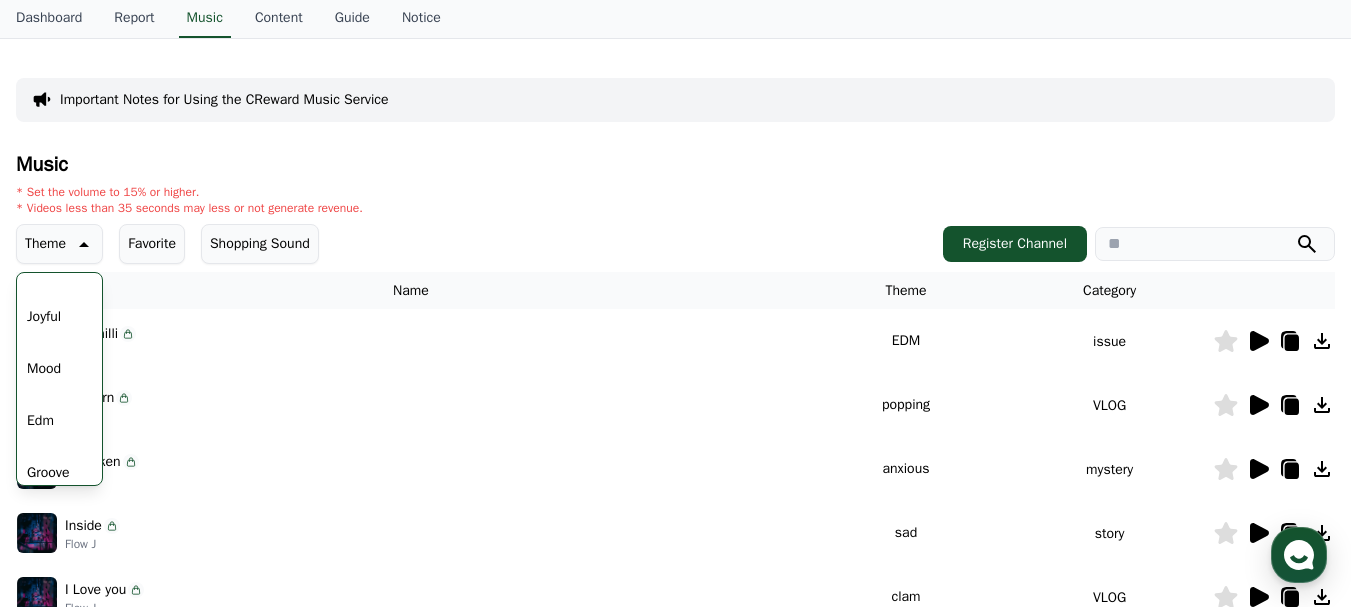 click on "Joyful" at bounding box center [44, 317] 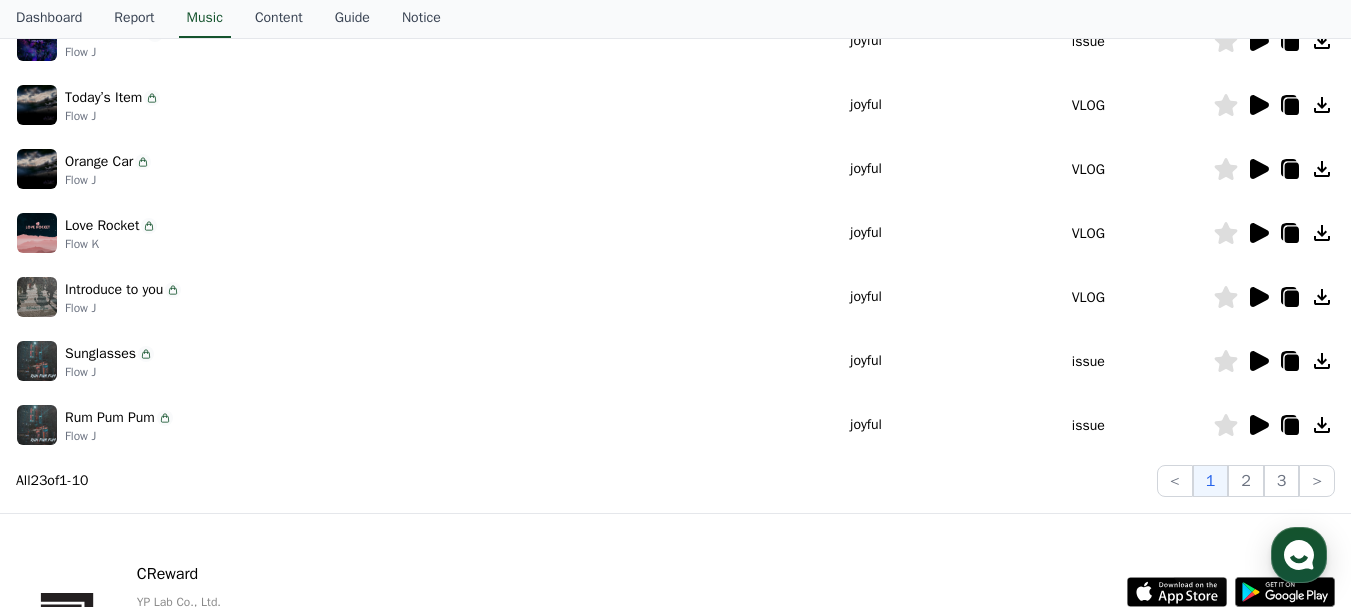 scroll, scrollTop: 600, scrollLeft: 0, axis: vertical 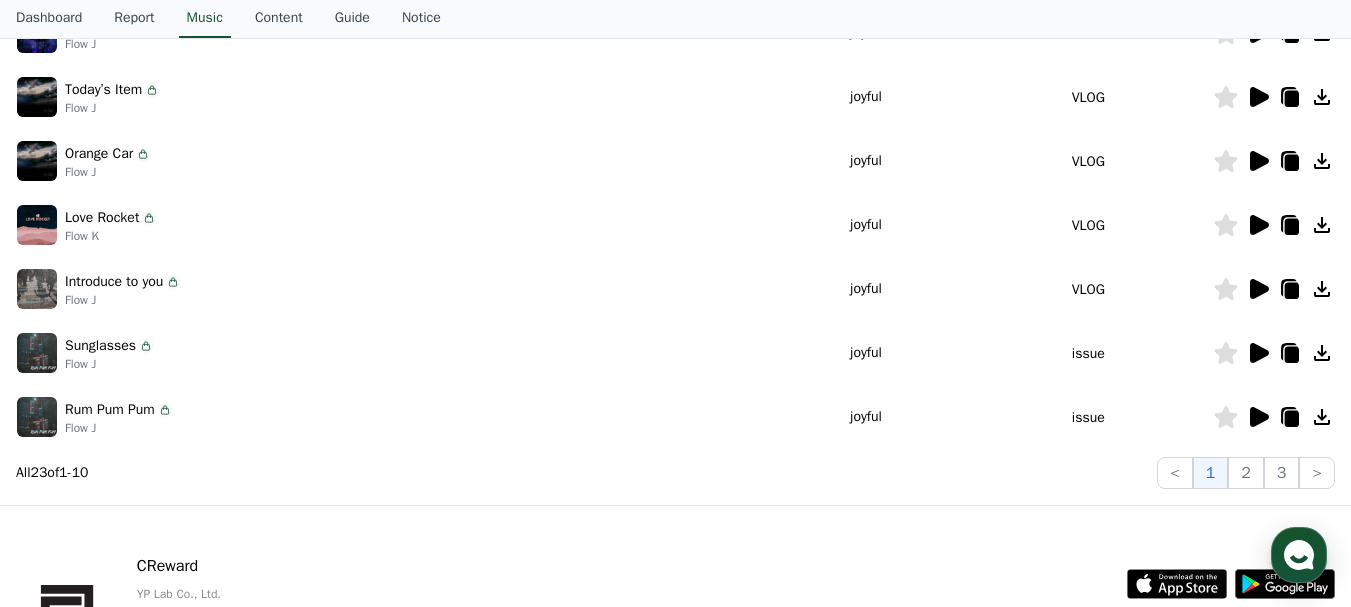 click 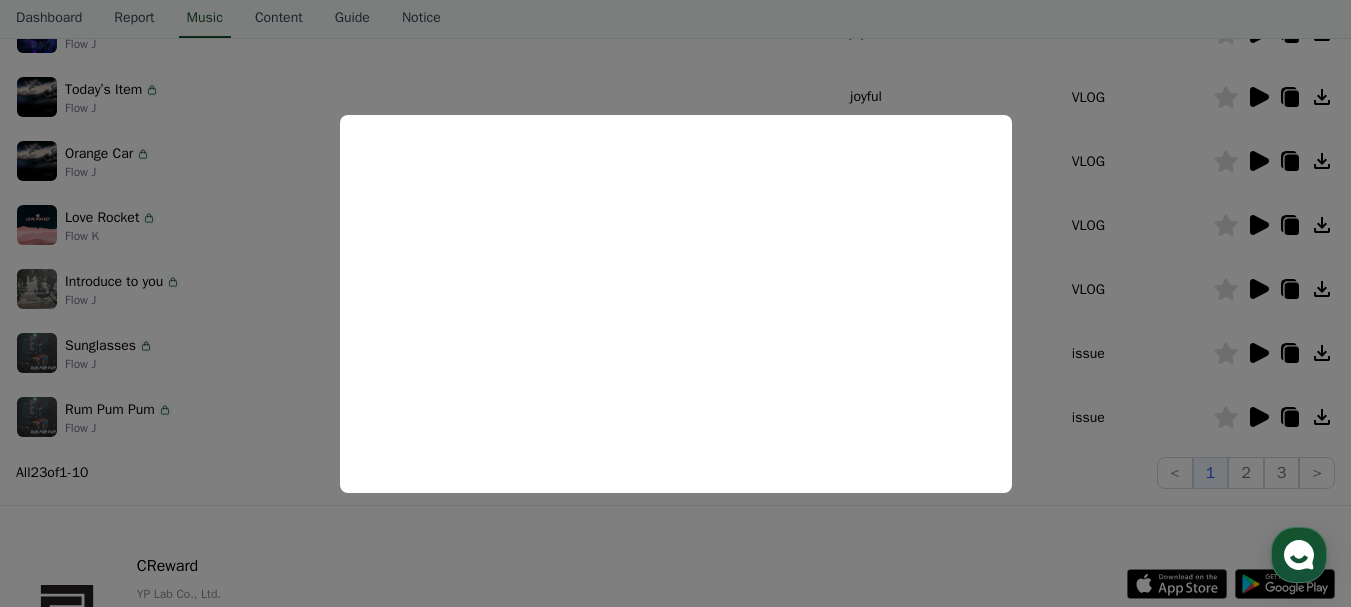 click at bounding box center [675, 303] 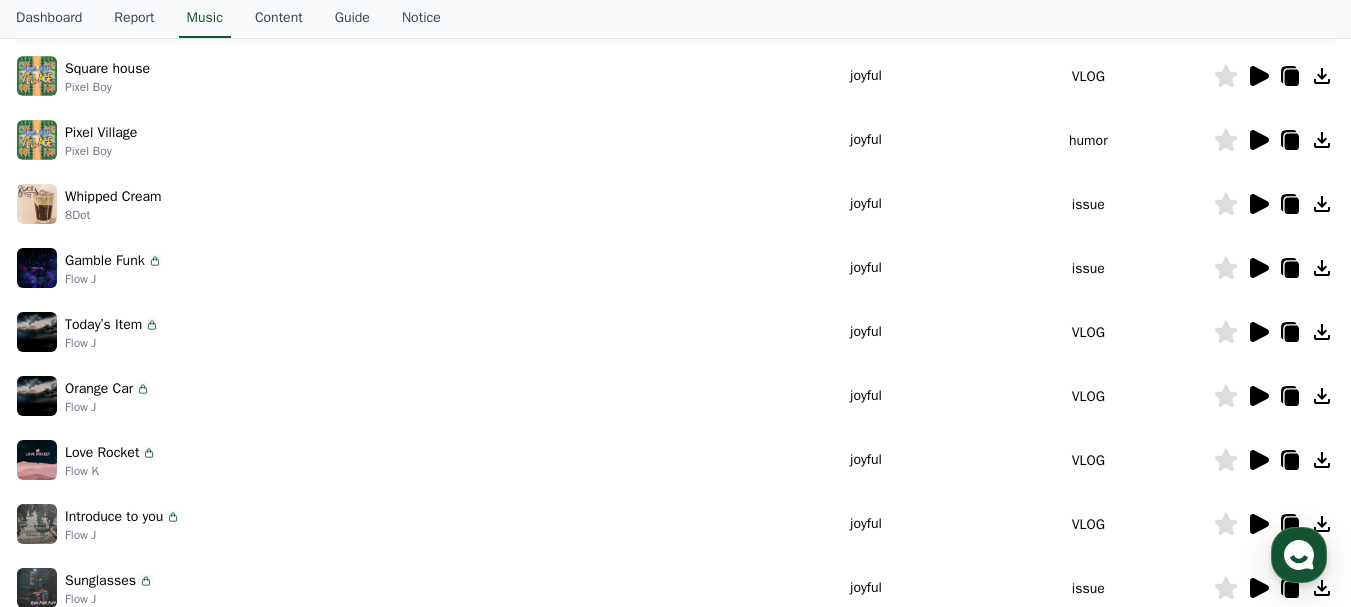 scroll, scrollTop: 400, scrollLeft: 0, axis: vertical 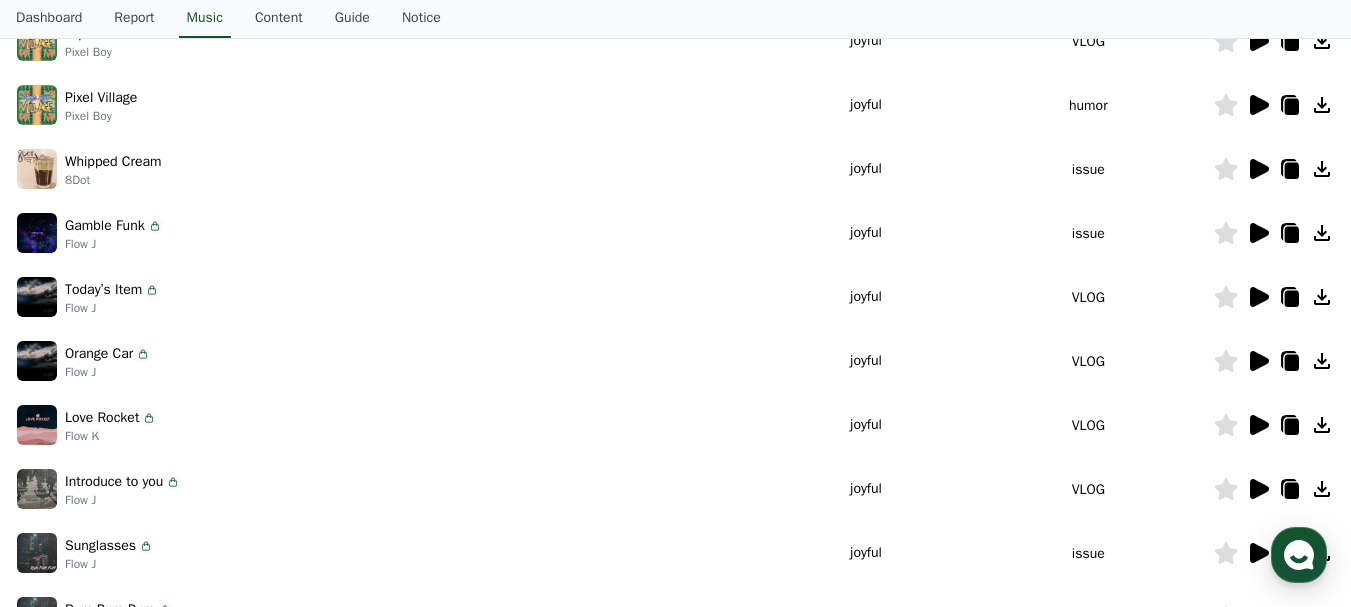 click 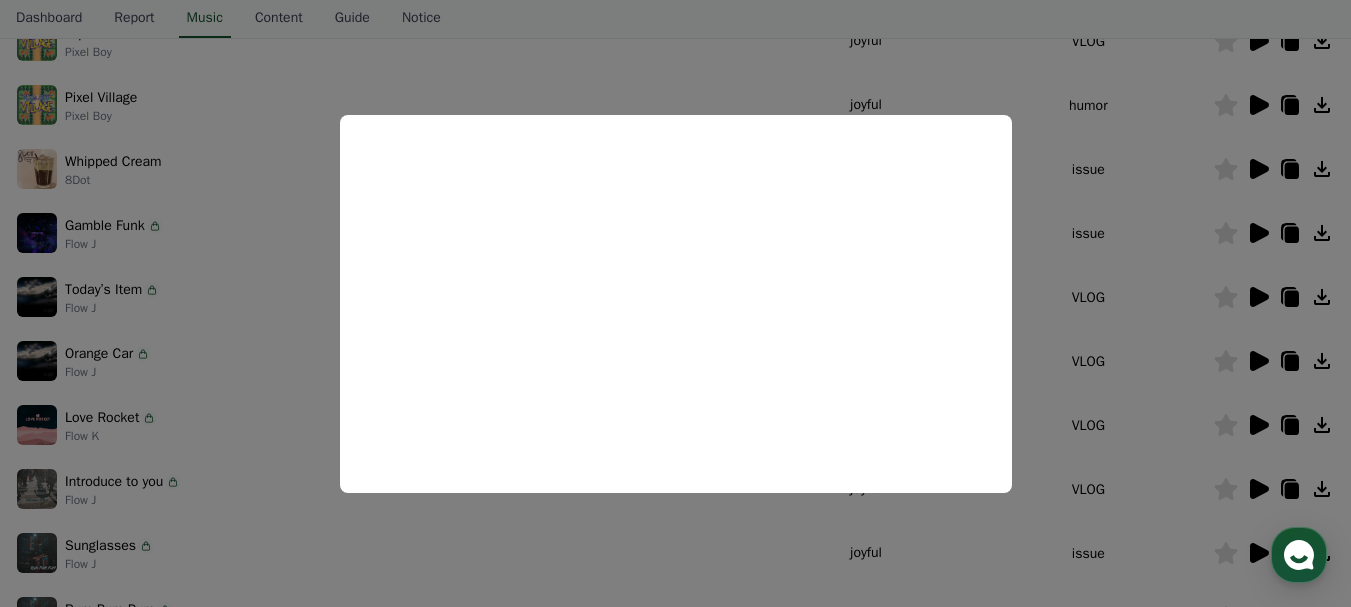 click at bounding box center (675, 303) 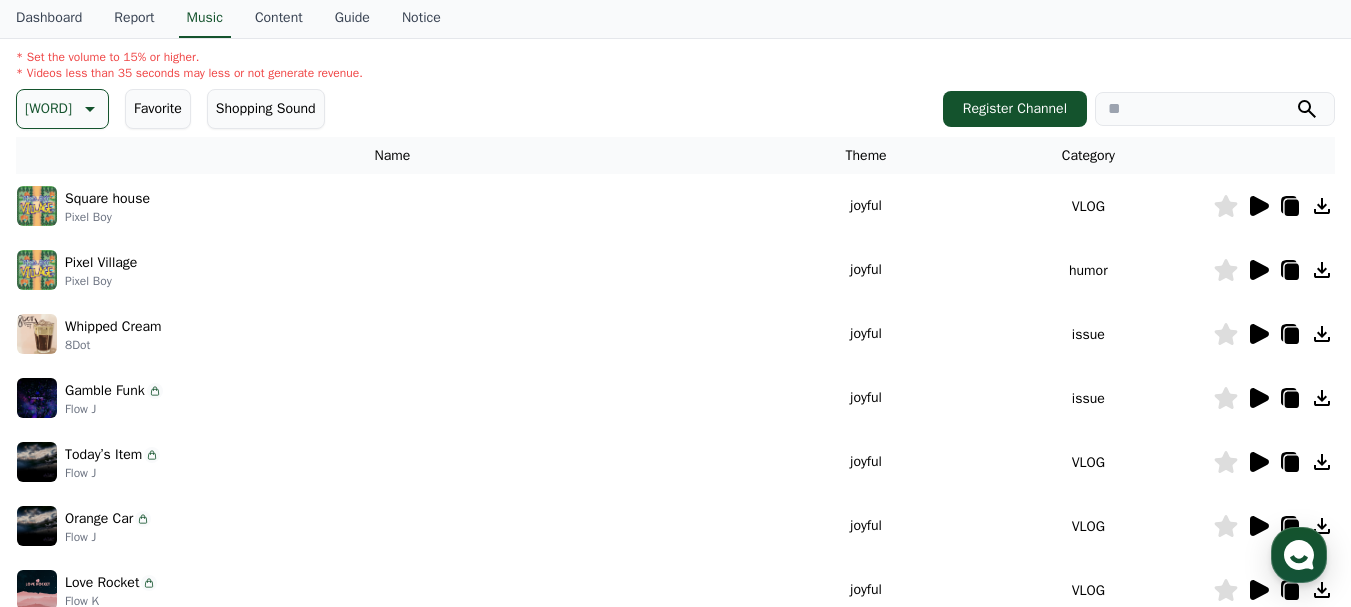 scroll, scrollTop: 200, scrollLeft: 0, axis: vertical 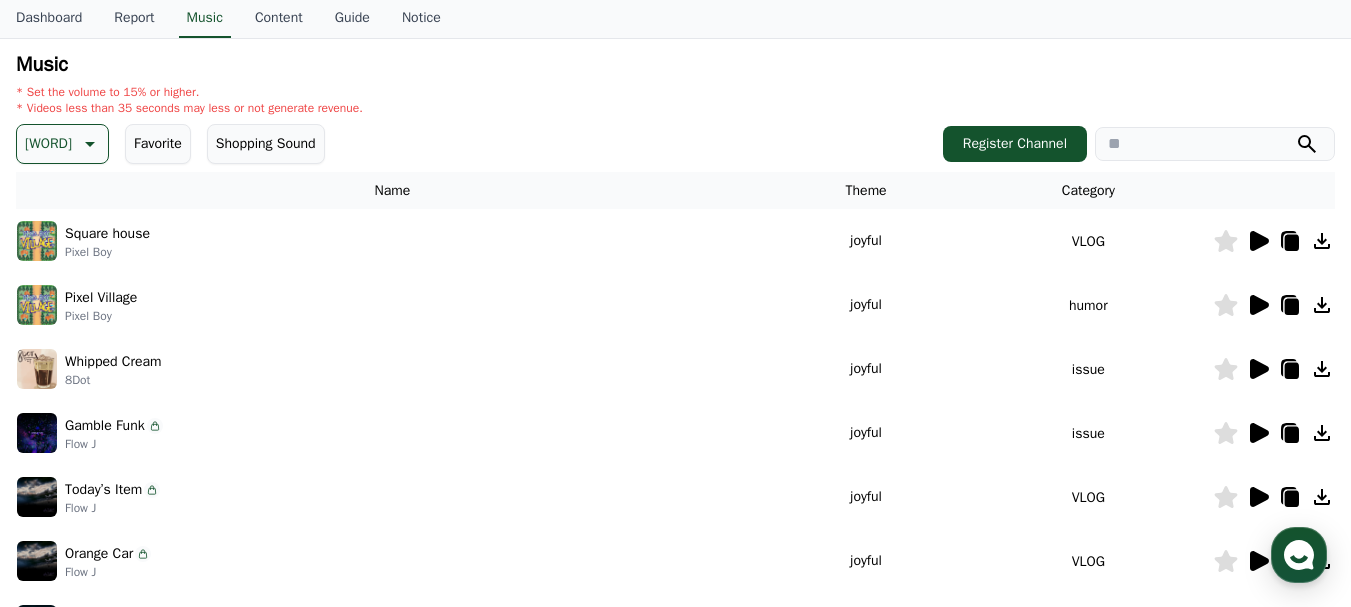 click on "Joyful" at bounding box center (48, 144) 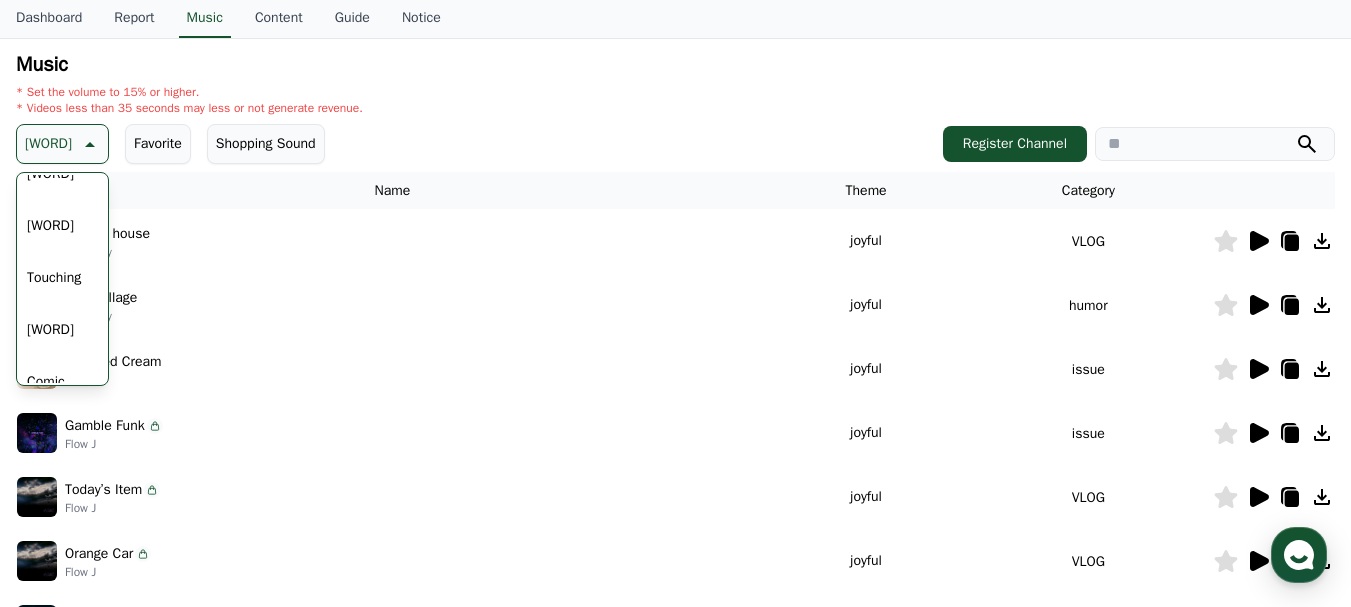 scroll, scrollTop: 824, scrollLeft: 0, axis: vertical 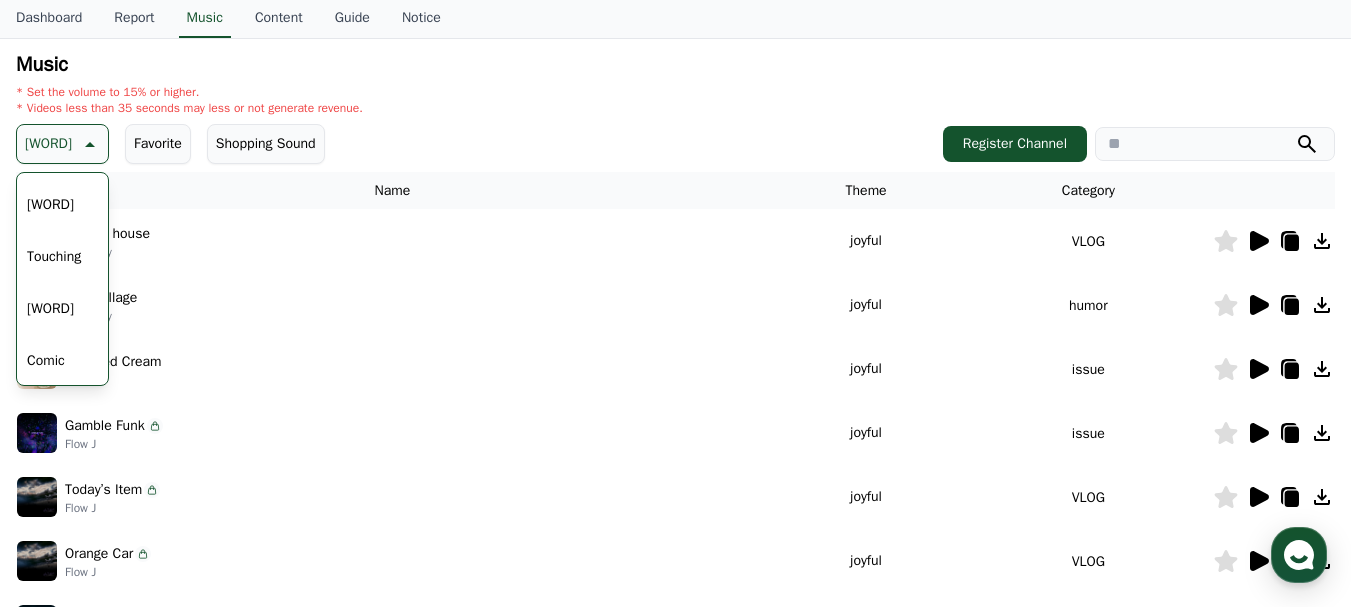 click on "Anxious" at bounding box center (50, 309) 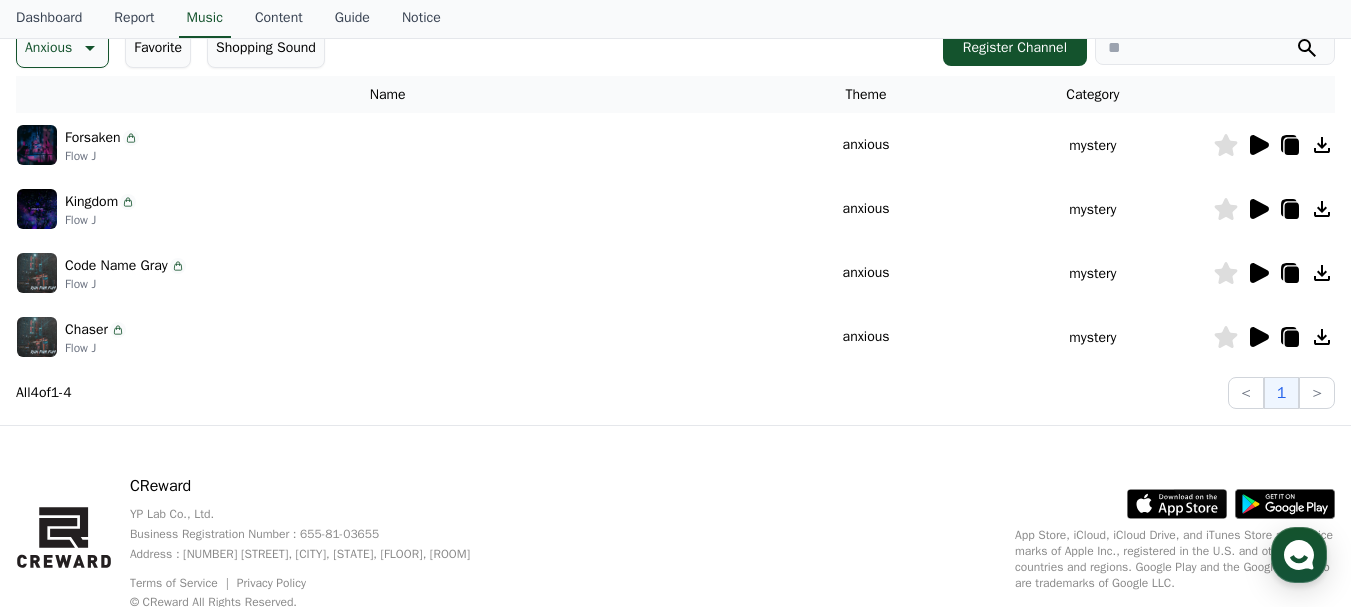 scroll, scrollTop: 300, scrollLeft: 0, axis: vertical 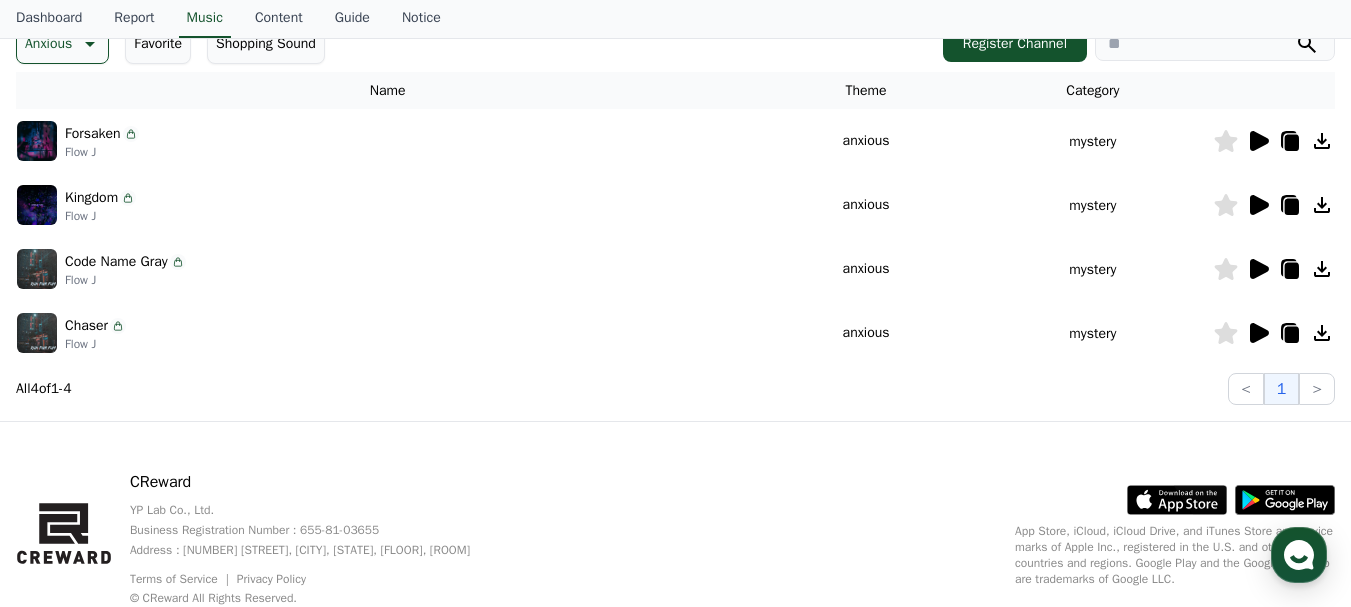 click 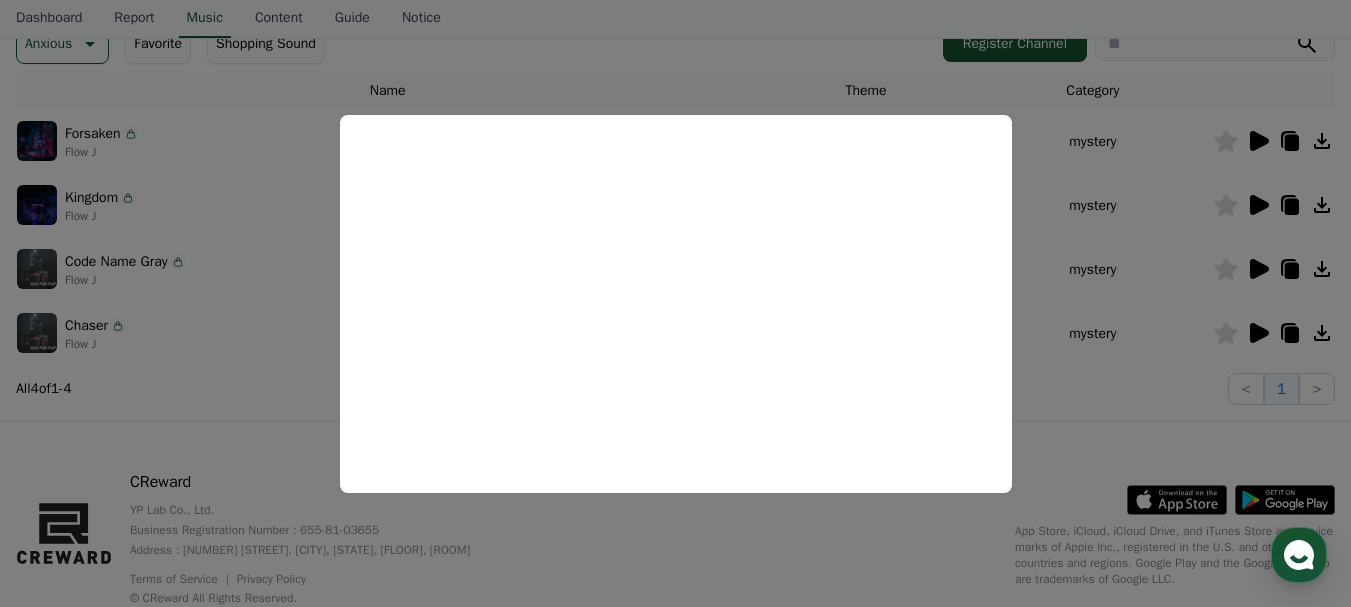 click at bounding box center (675, 303) 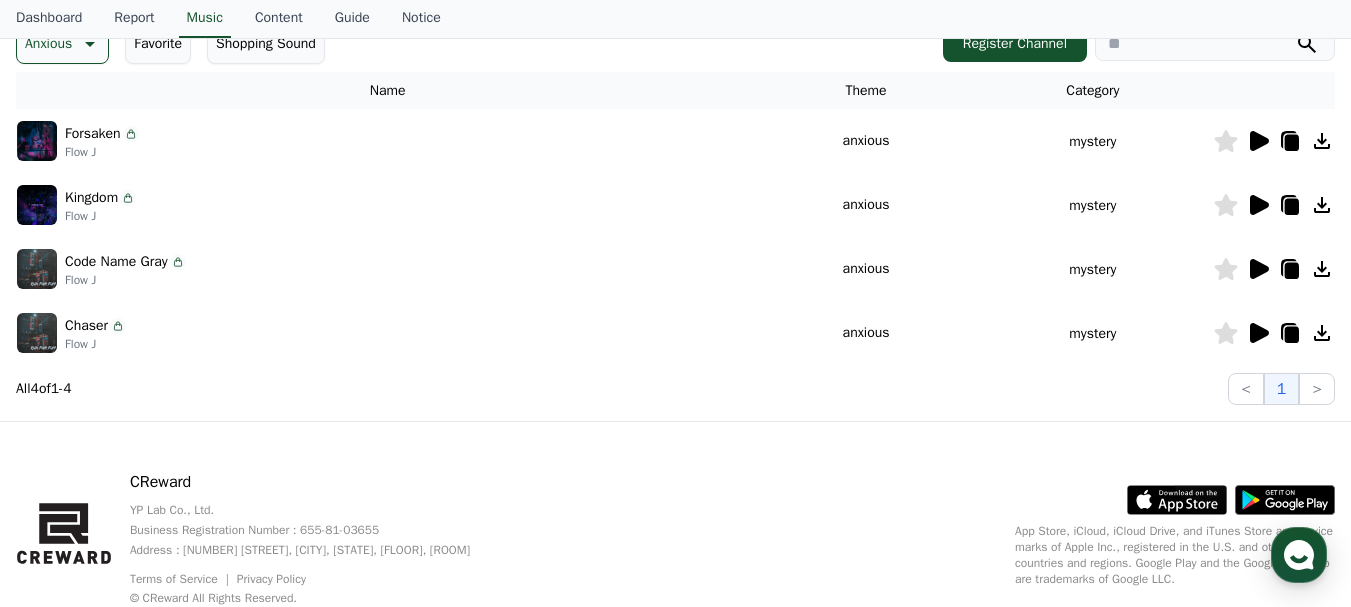 click 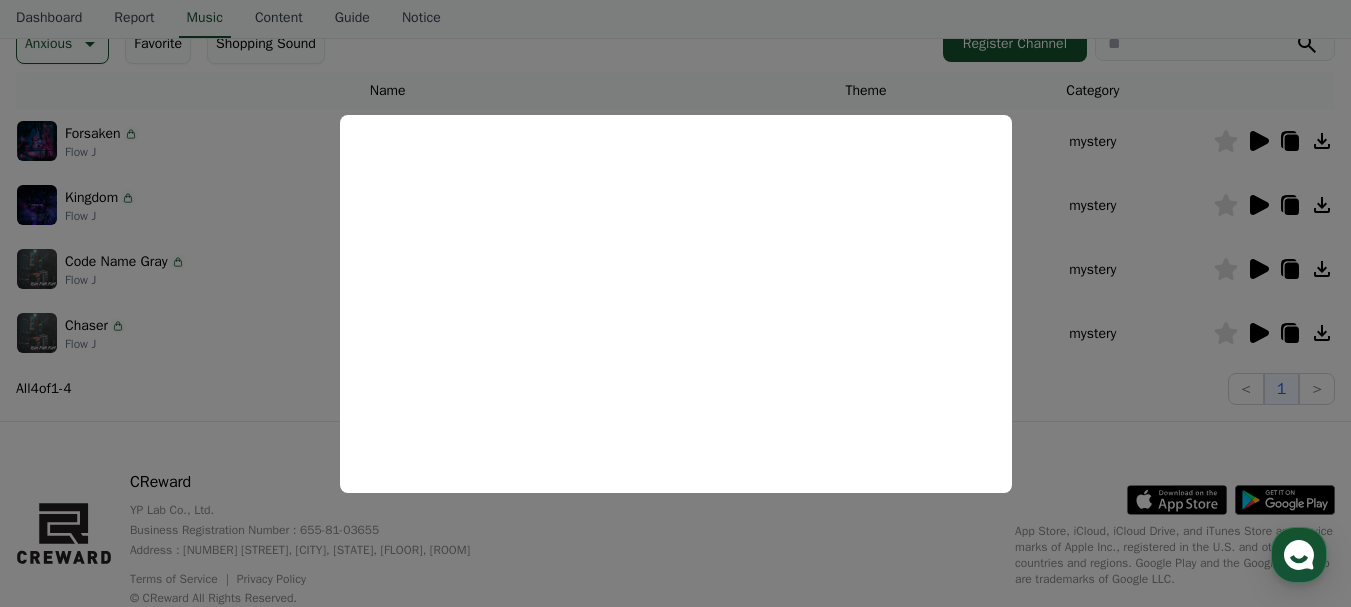 click at bounding box center [675, 303] 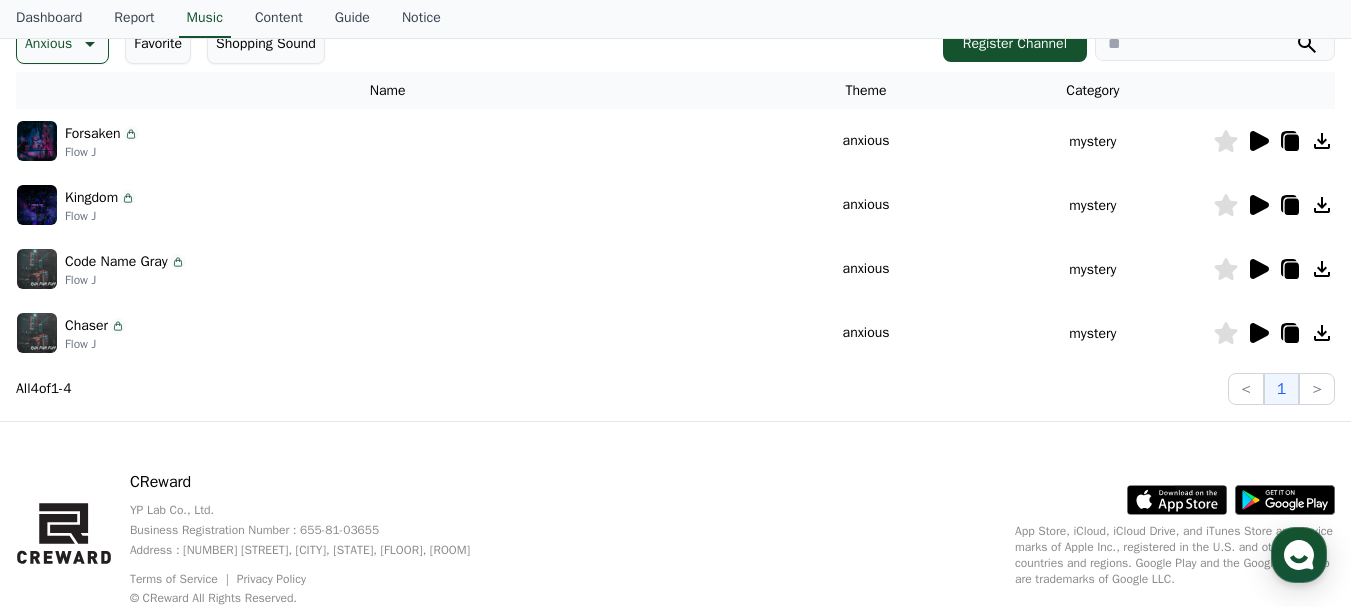 click 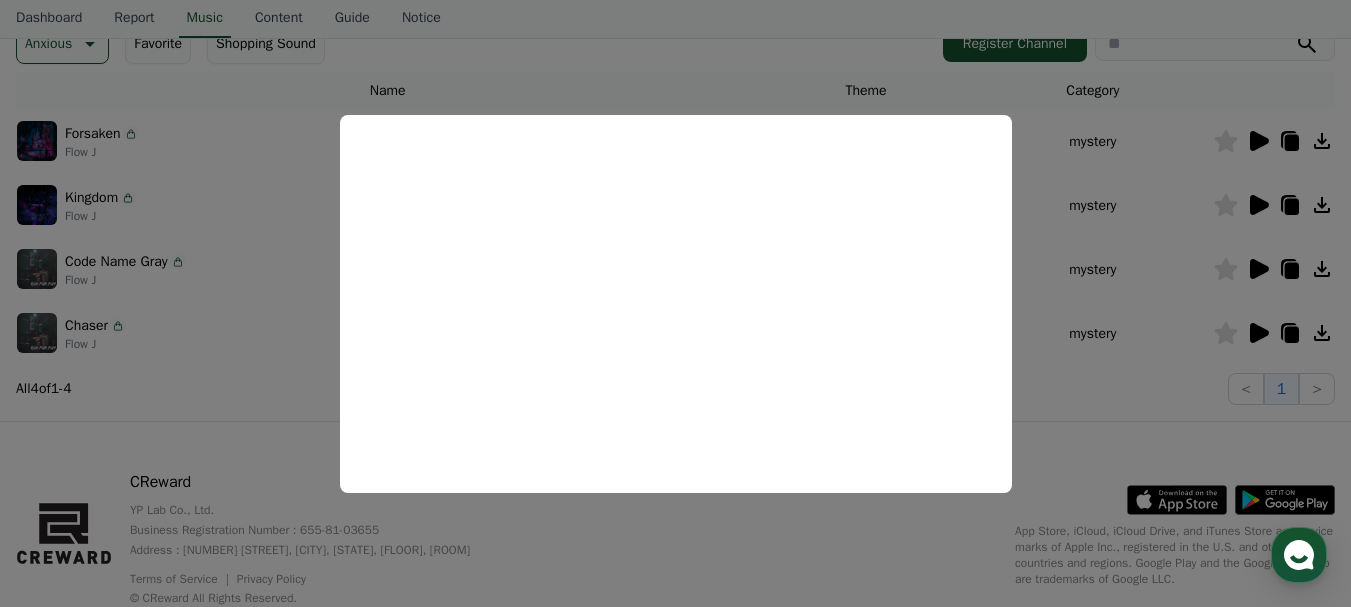 click at bounding box center (675, 303) 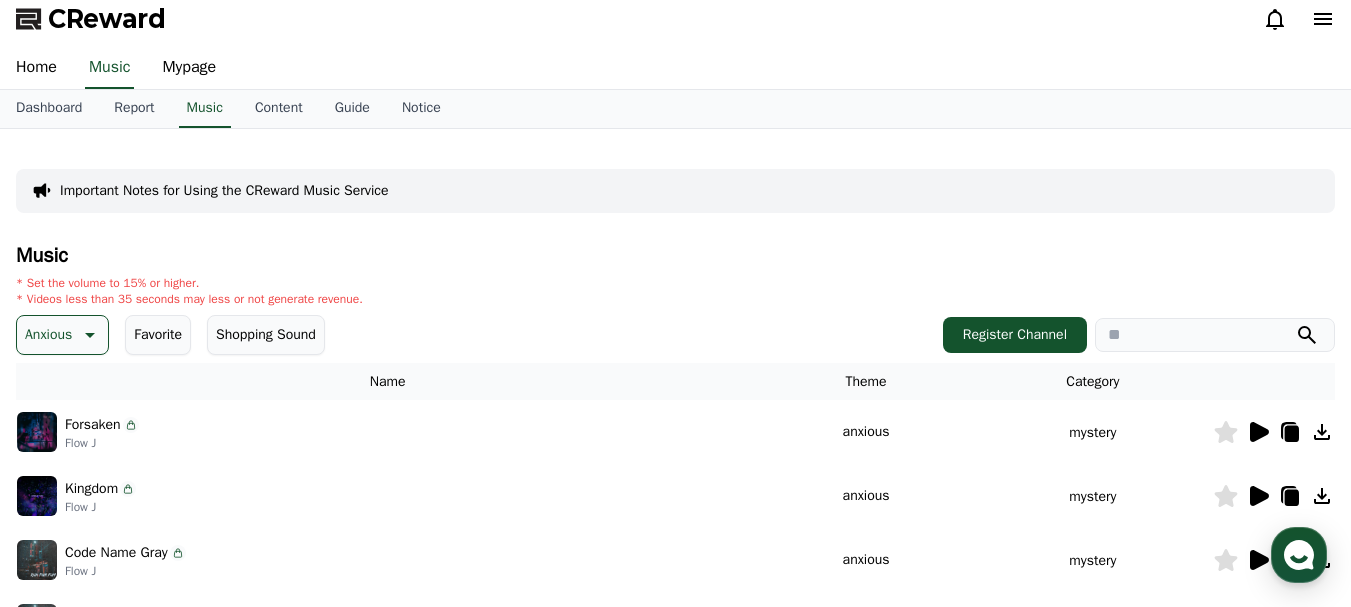 scroll, scrollTop: 0, scrollLeft: 0, axis: both 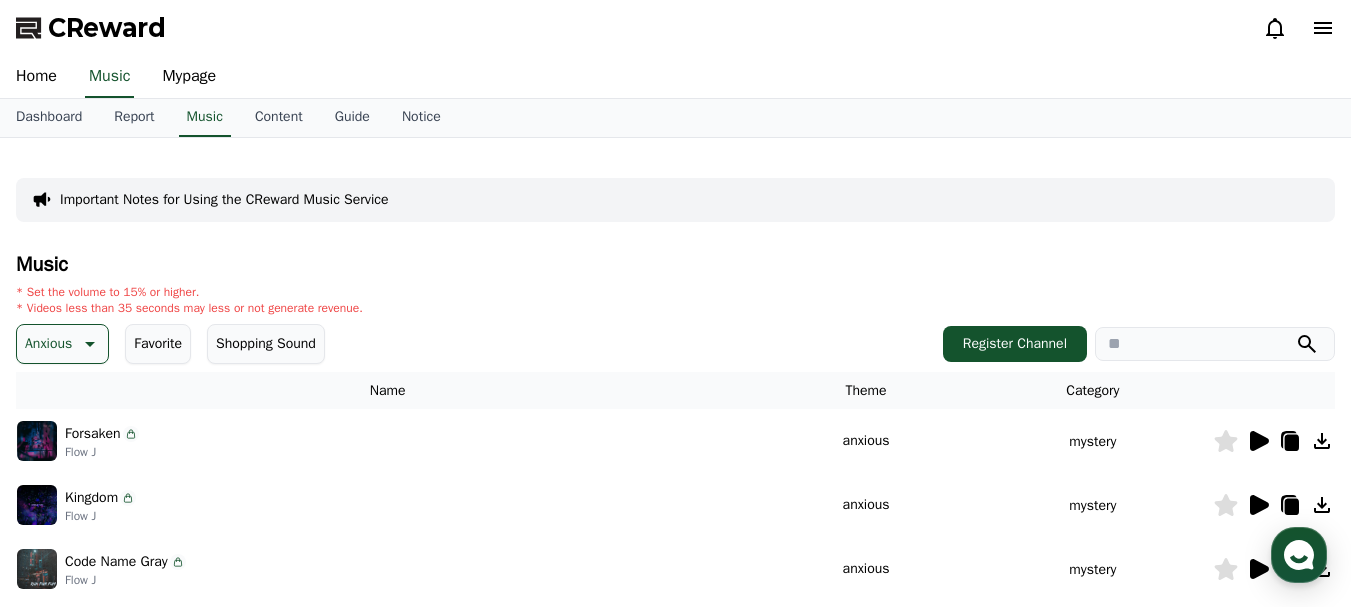 click on "Anxious" at bounding box center [62, 344] 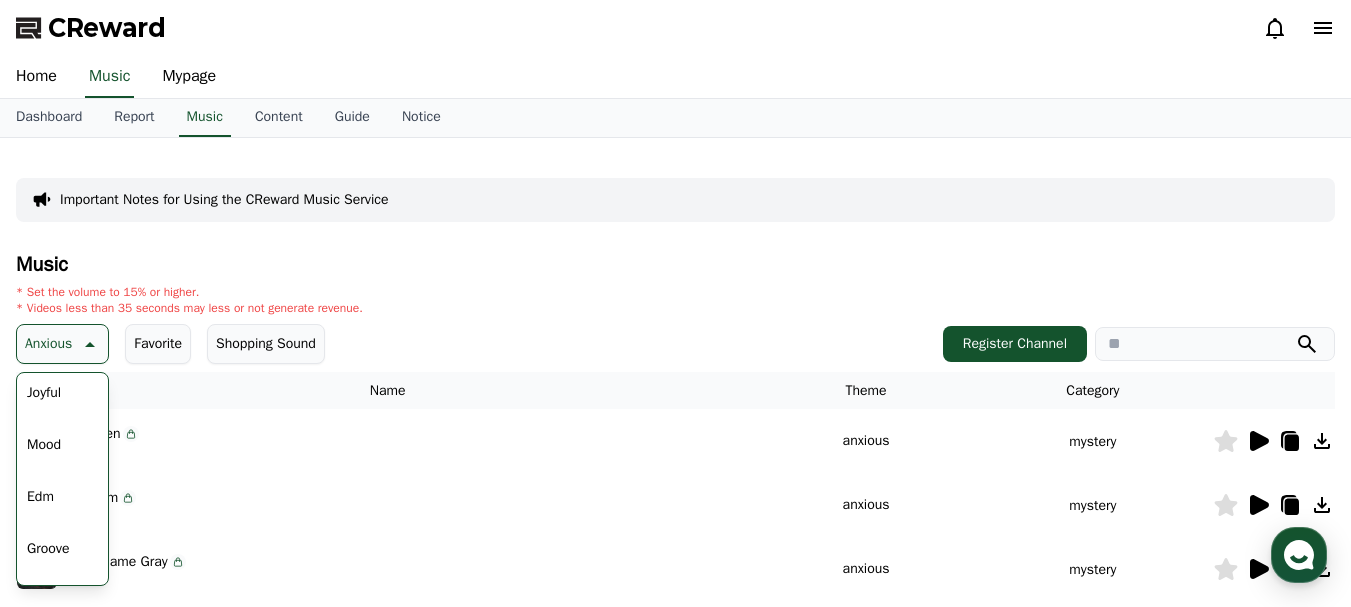 scroll, scrollTop: 424, scrollLeft: 0, axis: vertical 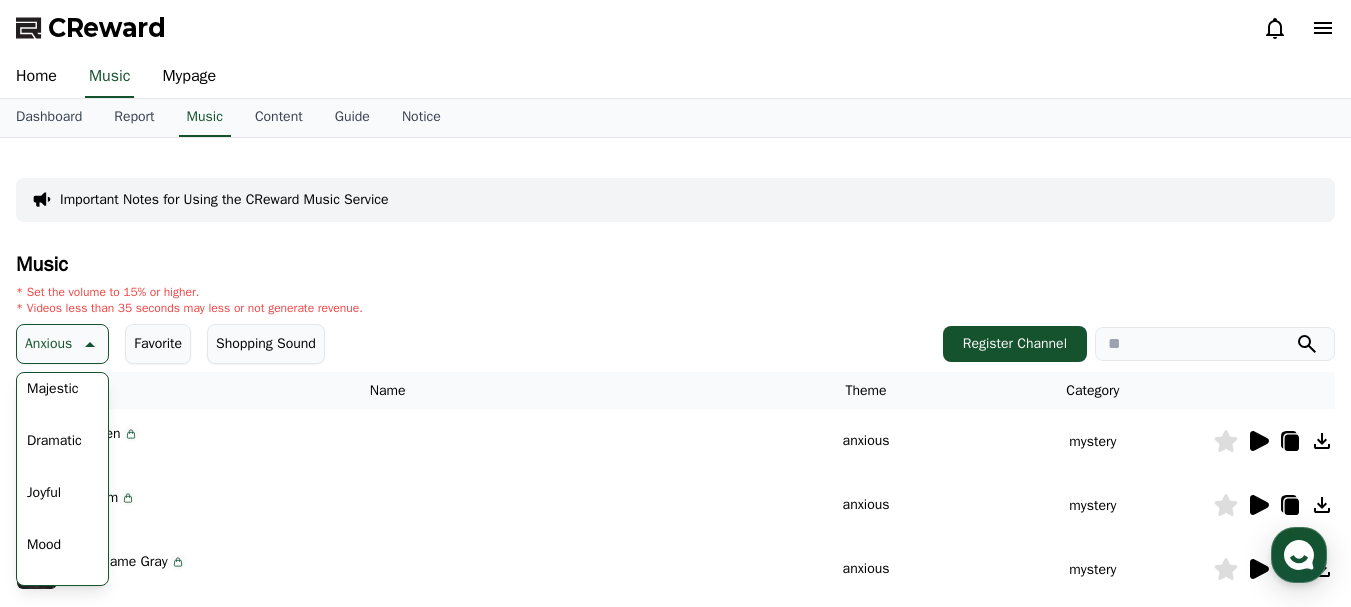 click on "Dramatic" at bounding box center (54, 441) 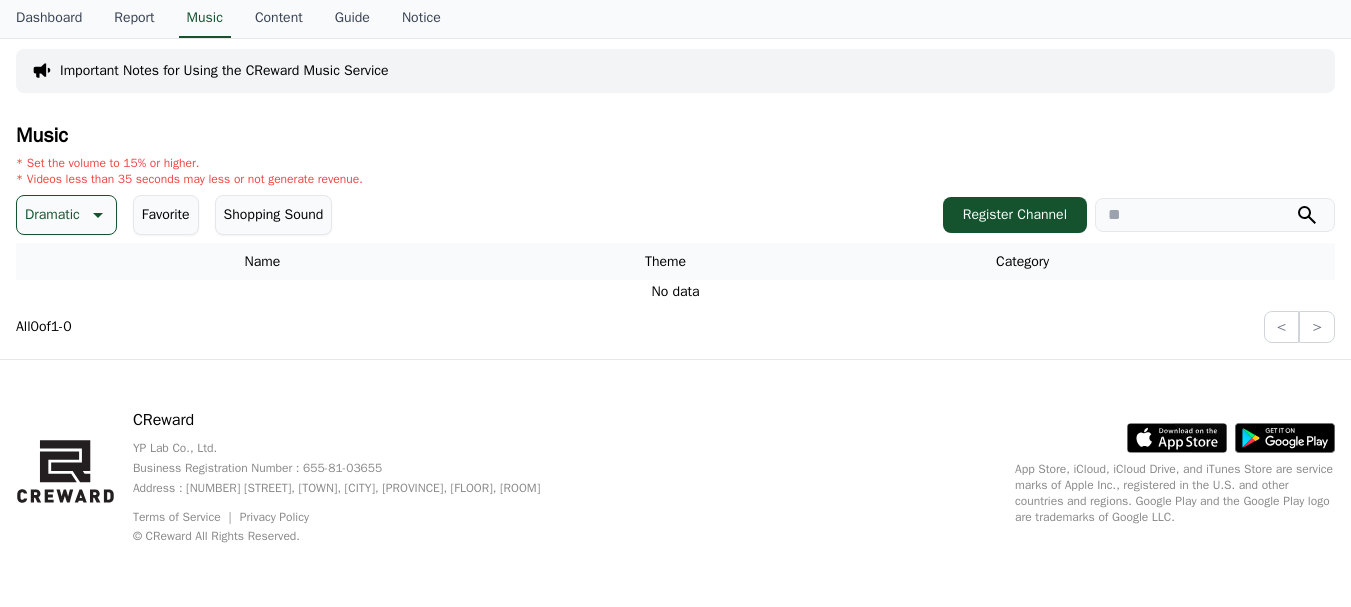 scroll, scrollTop: 130, scrollLeft: 0, axis: vertical 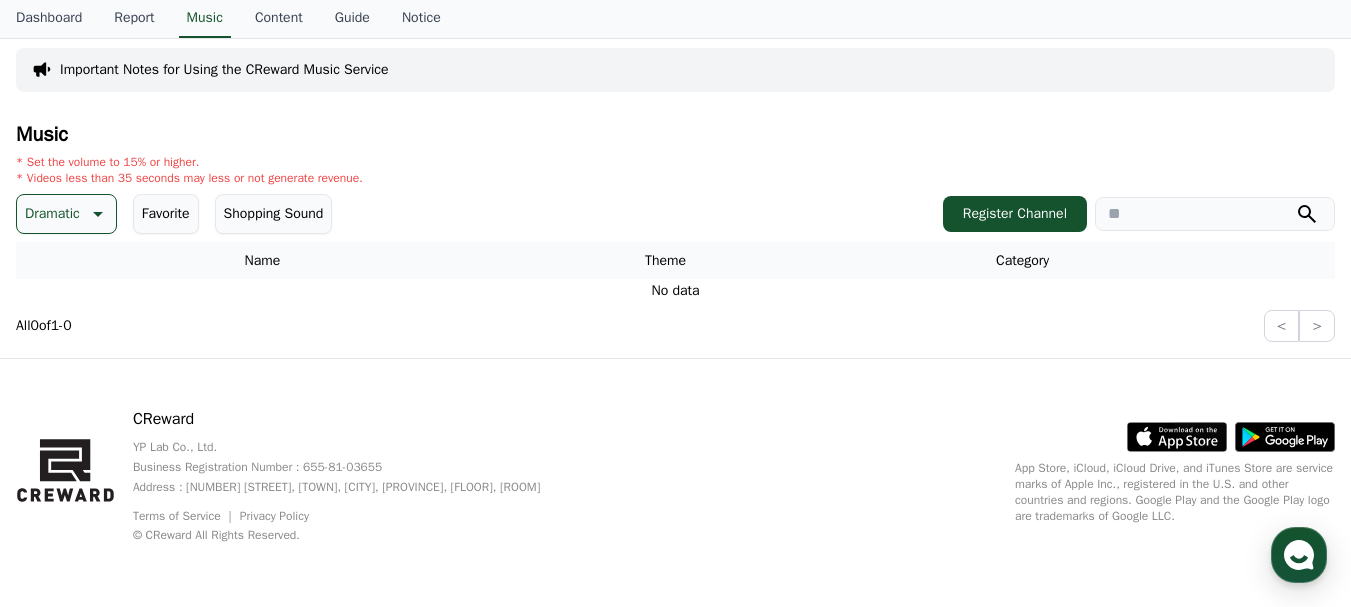 click on "Dramatic" at bounding box center [52, 214] 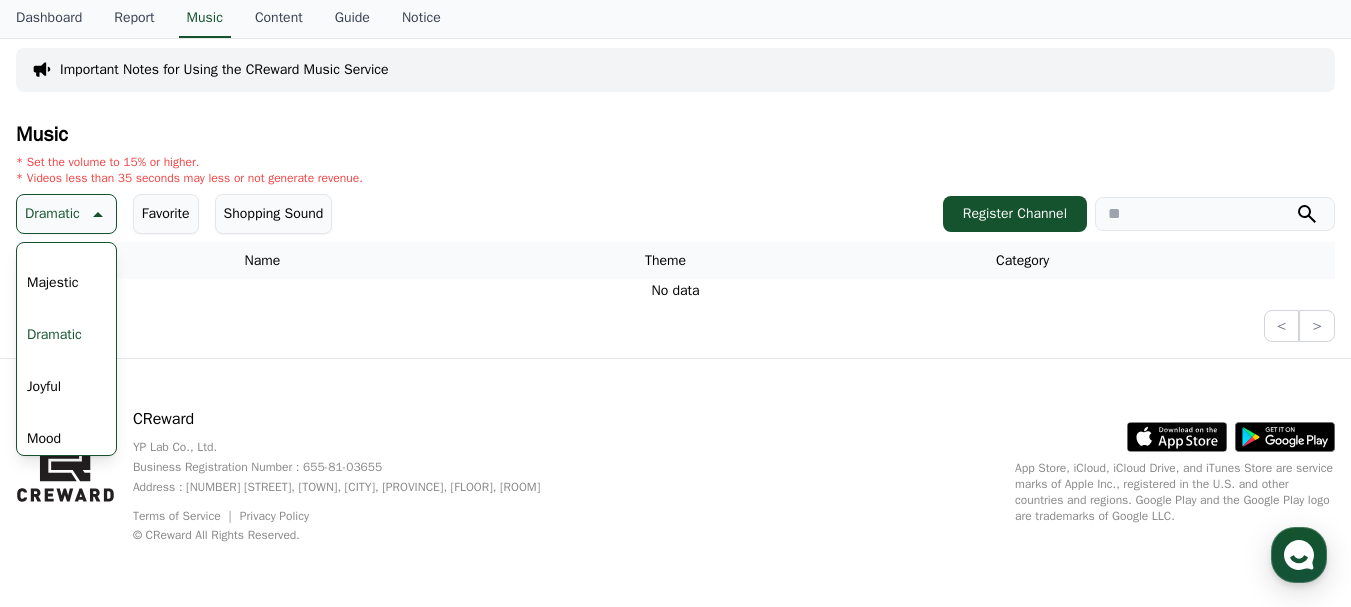 scroll, scrollTop: 824, scrollLeft: 0, axis: vertical 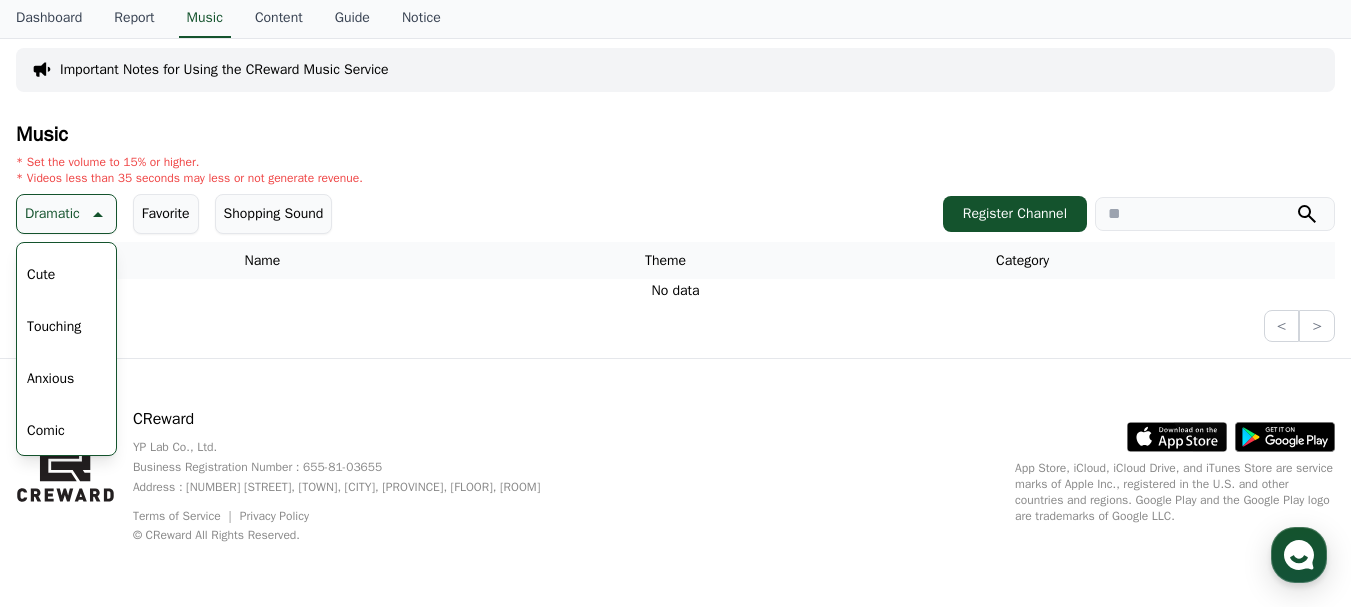 click on "Anxious" at bounding box center (50, 379) 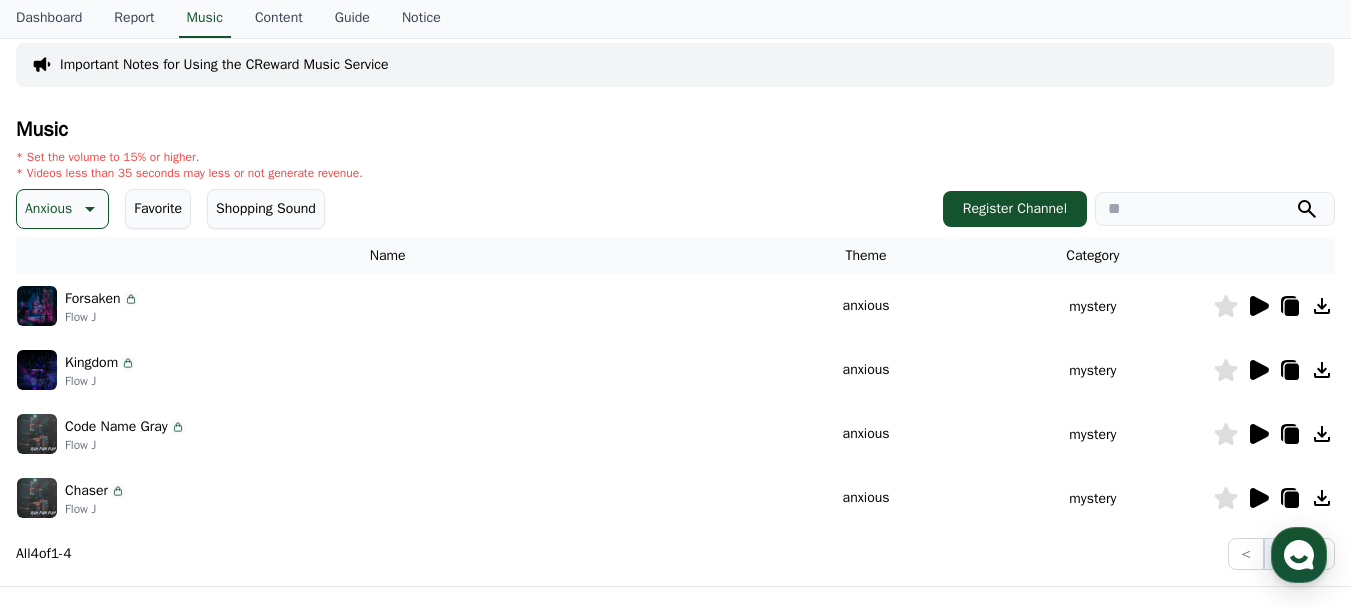 scroll, scrollTop: 100, scrollLeft: 0, axis: vertical 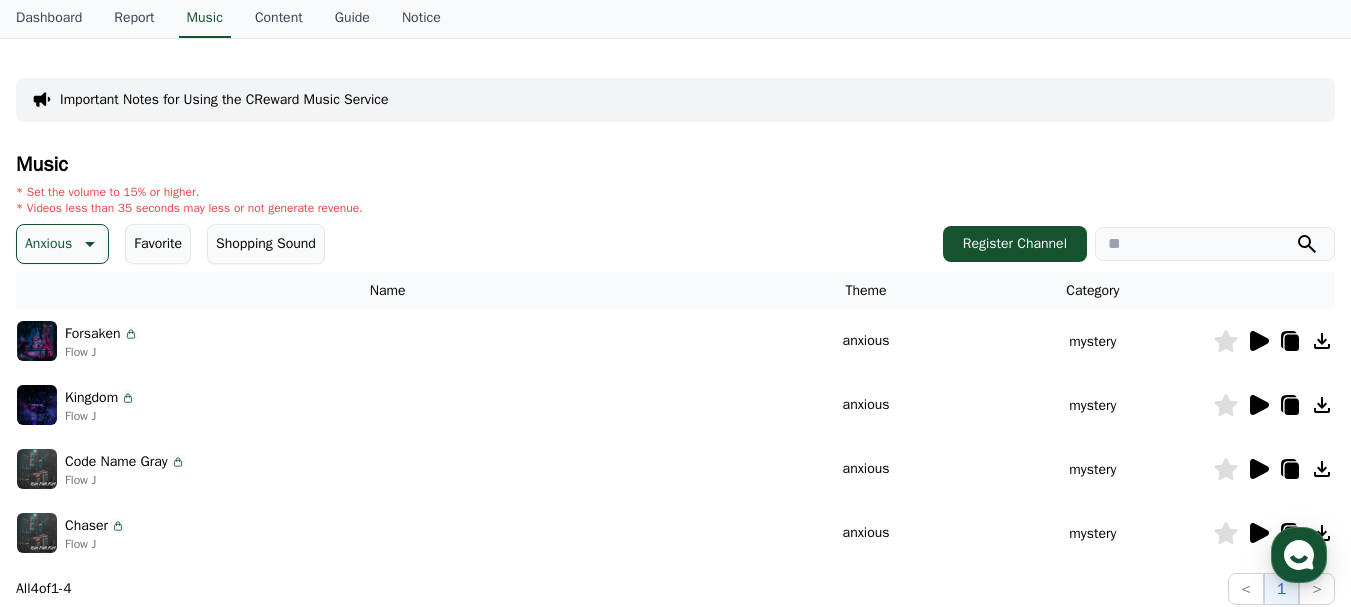 click on "Anxious" at bounding box center [48, 244] 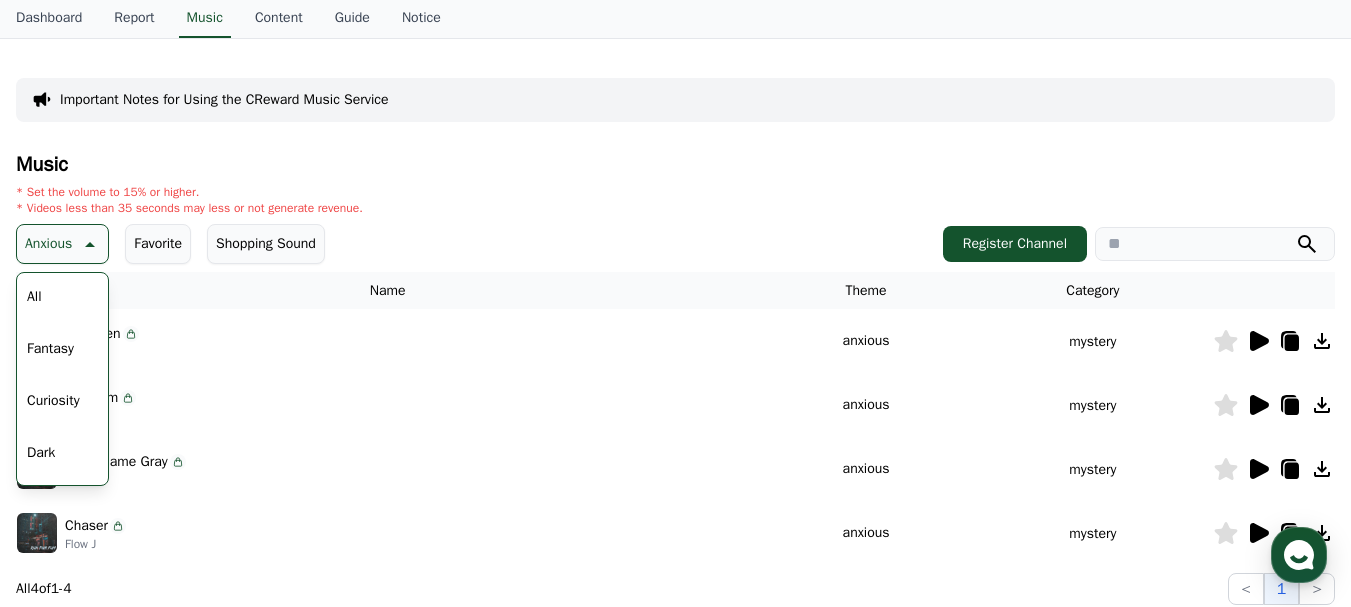 click on "Fantasy" at bounding box center (50, 349) 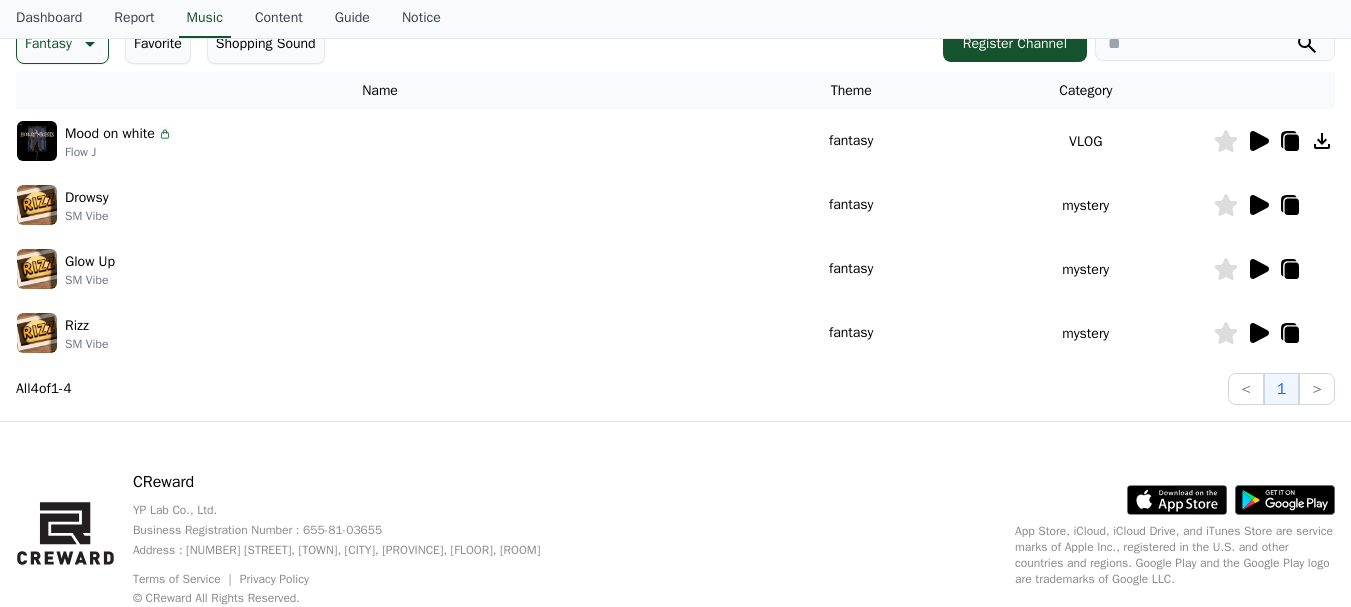 scroll, scrollTop: 0, scrollLeft: 0, axis: both 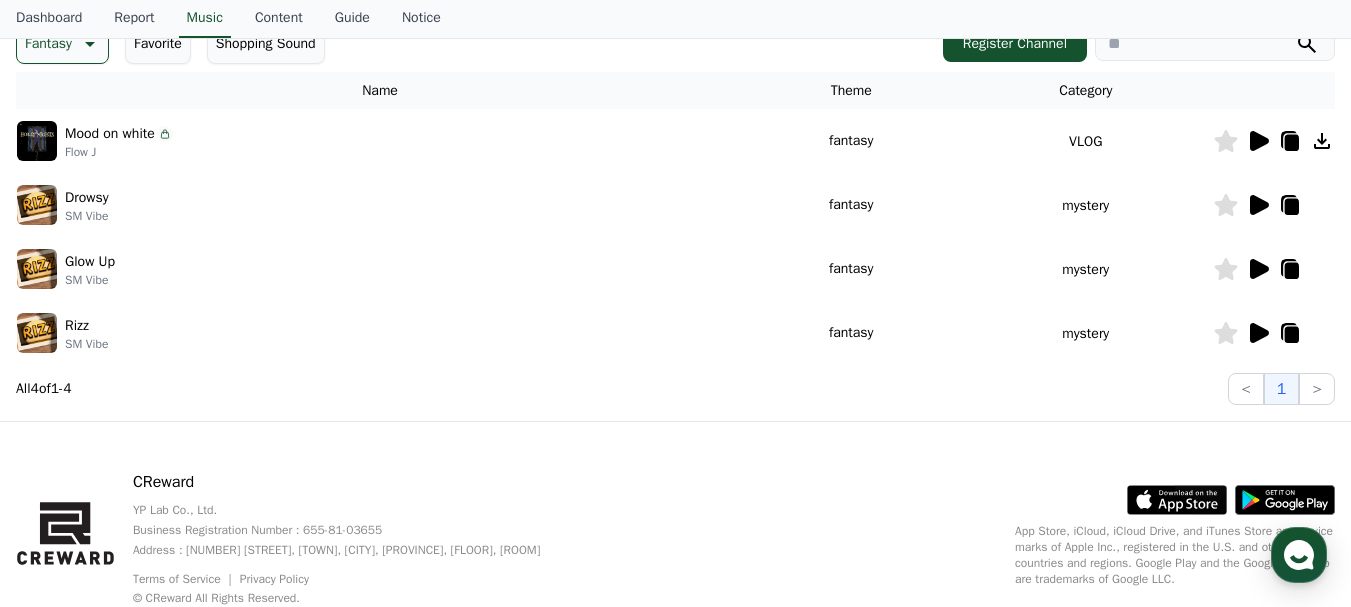 click 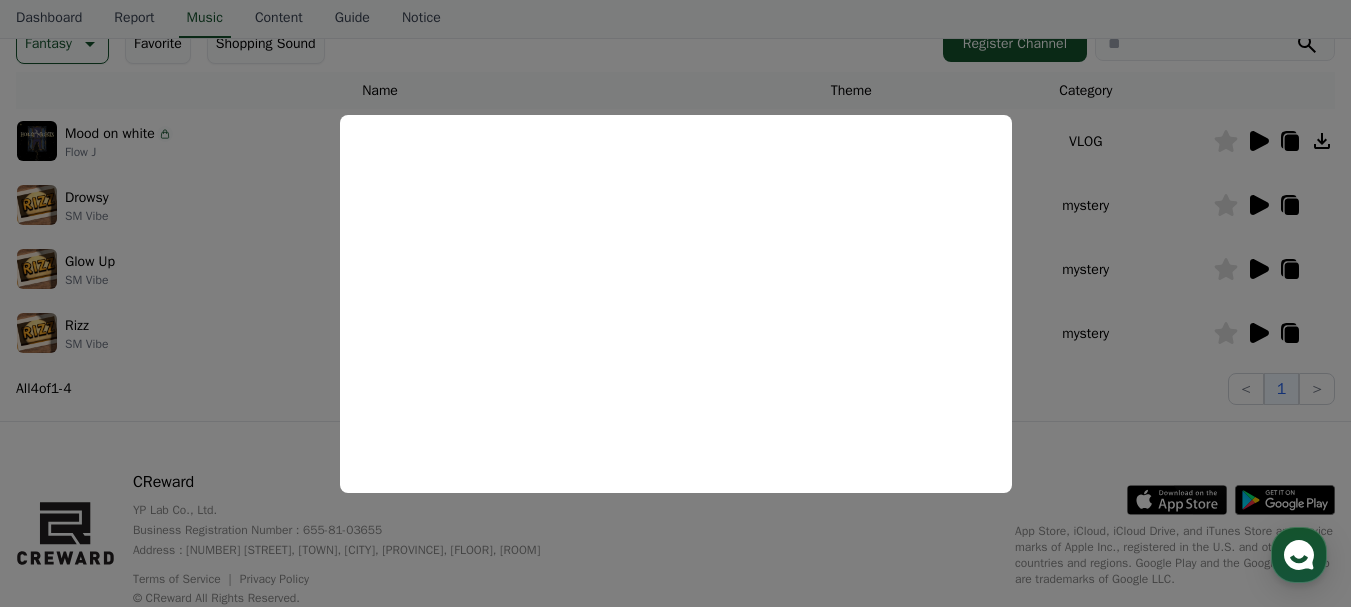 click at bounding box center [675, 303] 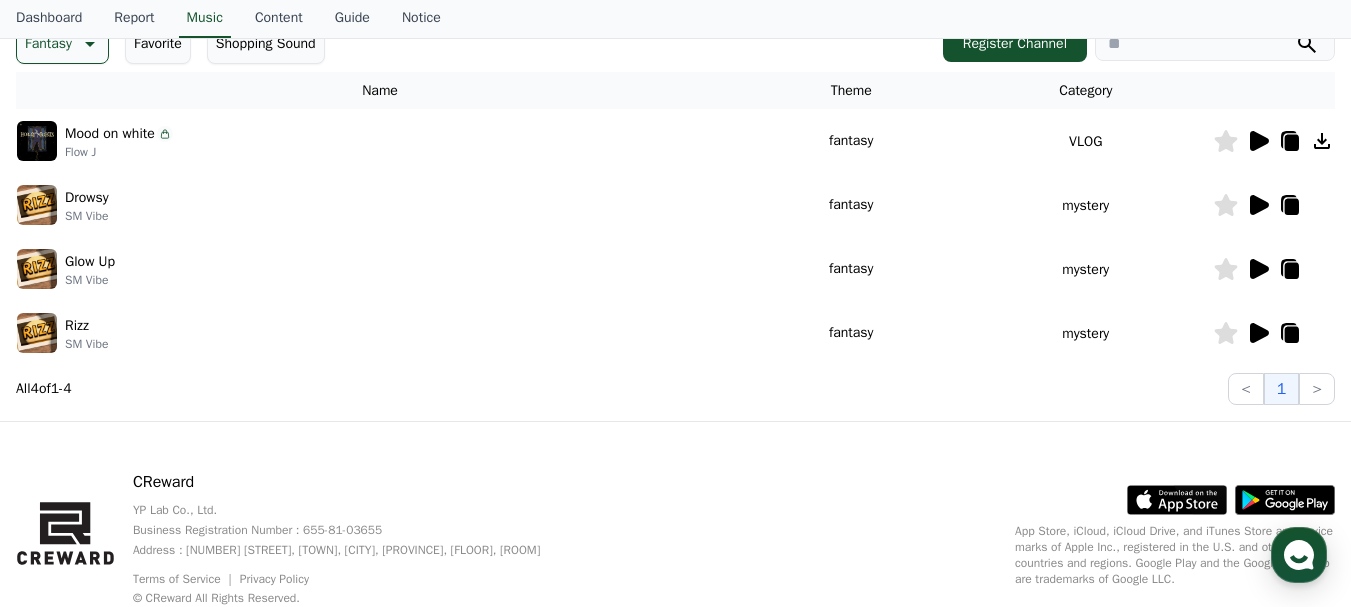 click 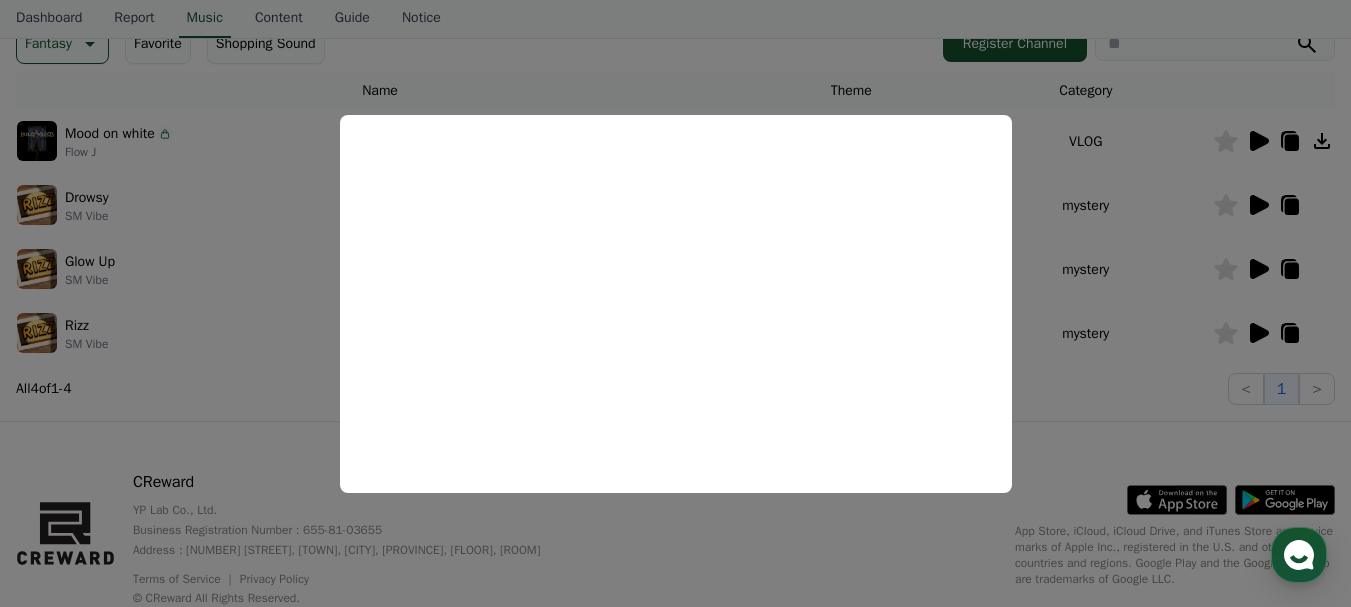 click at bounding box center [675, 303] 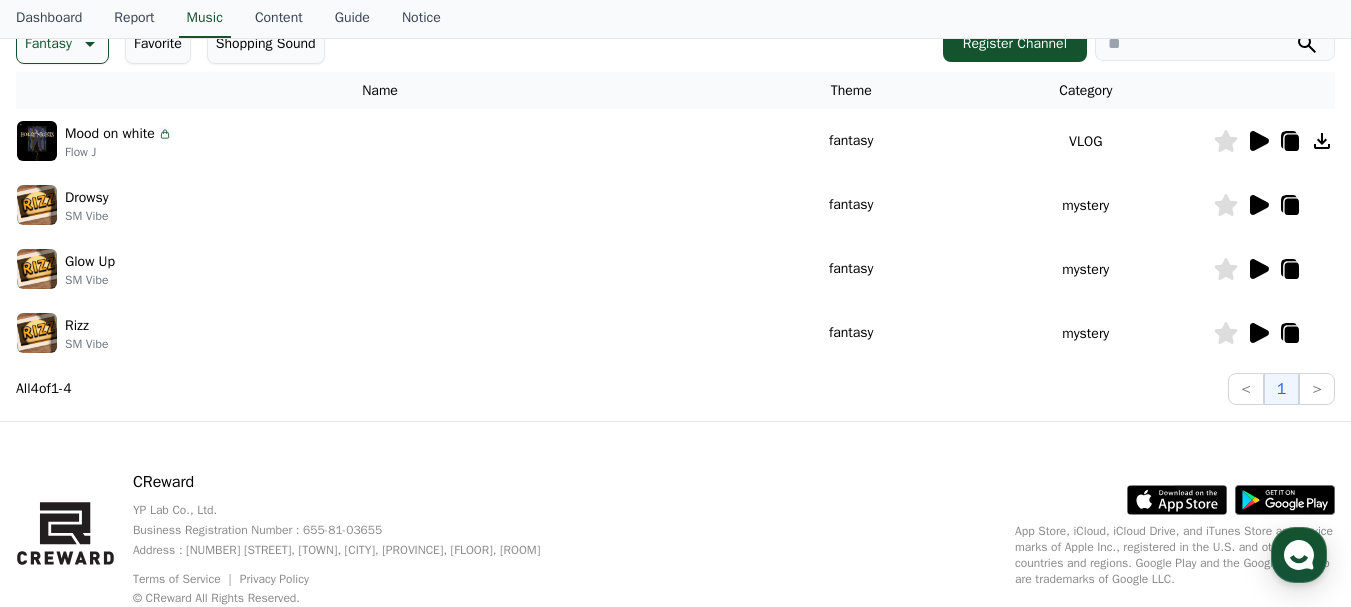 click 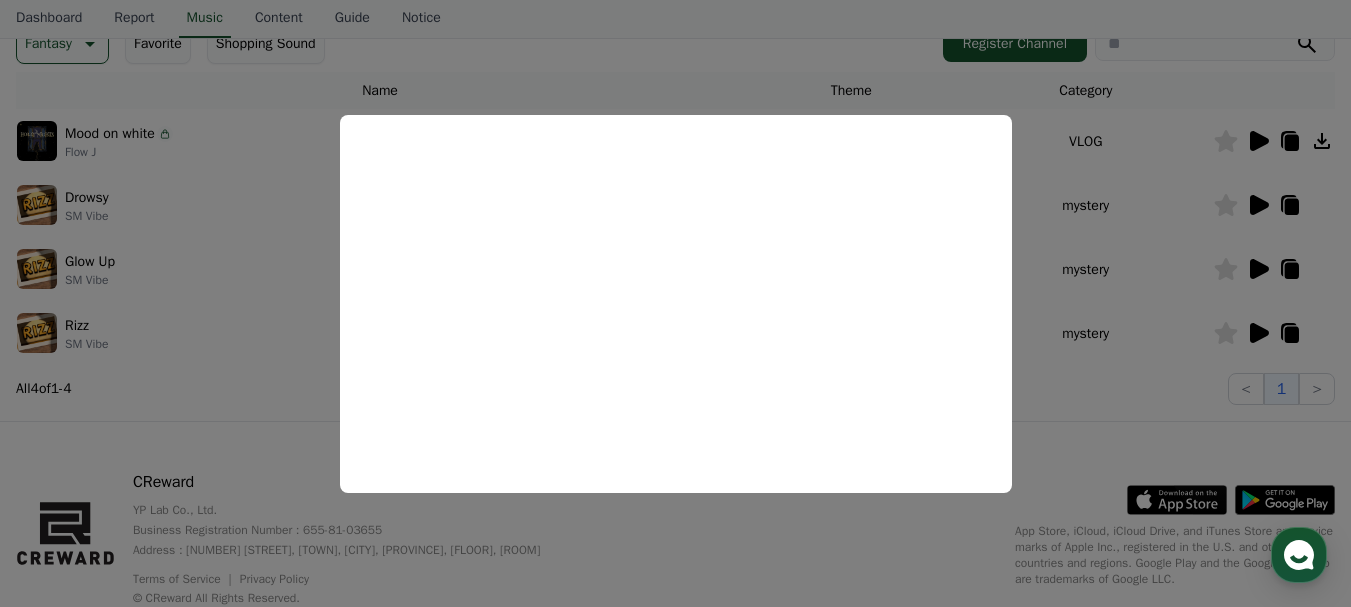 click at bounding box center [675, 303] 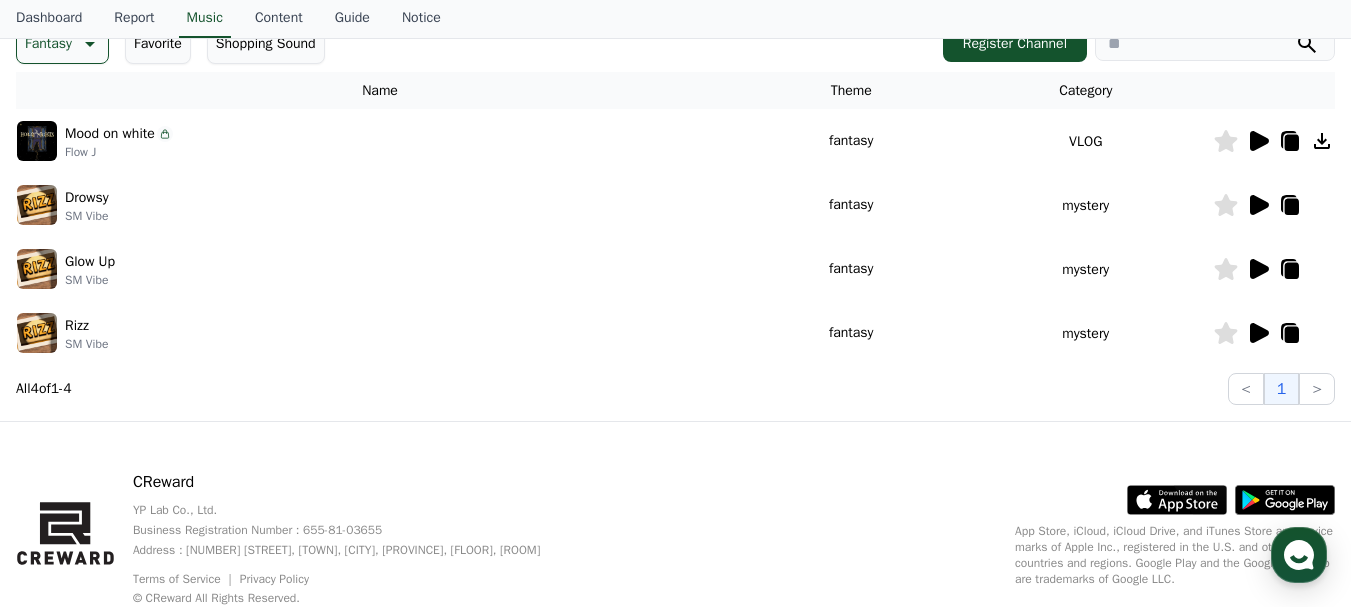 click 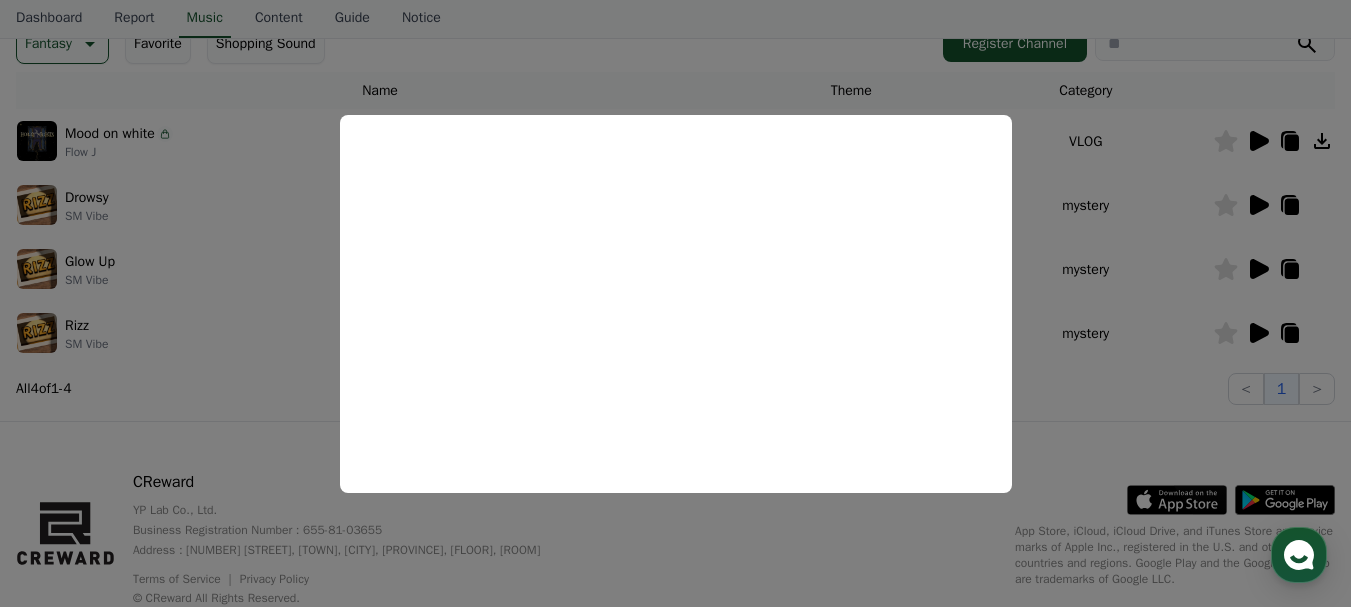 click at bounding box center (675, 303) 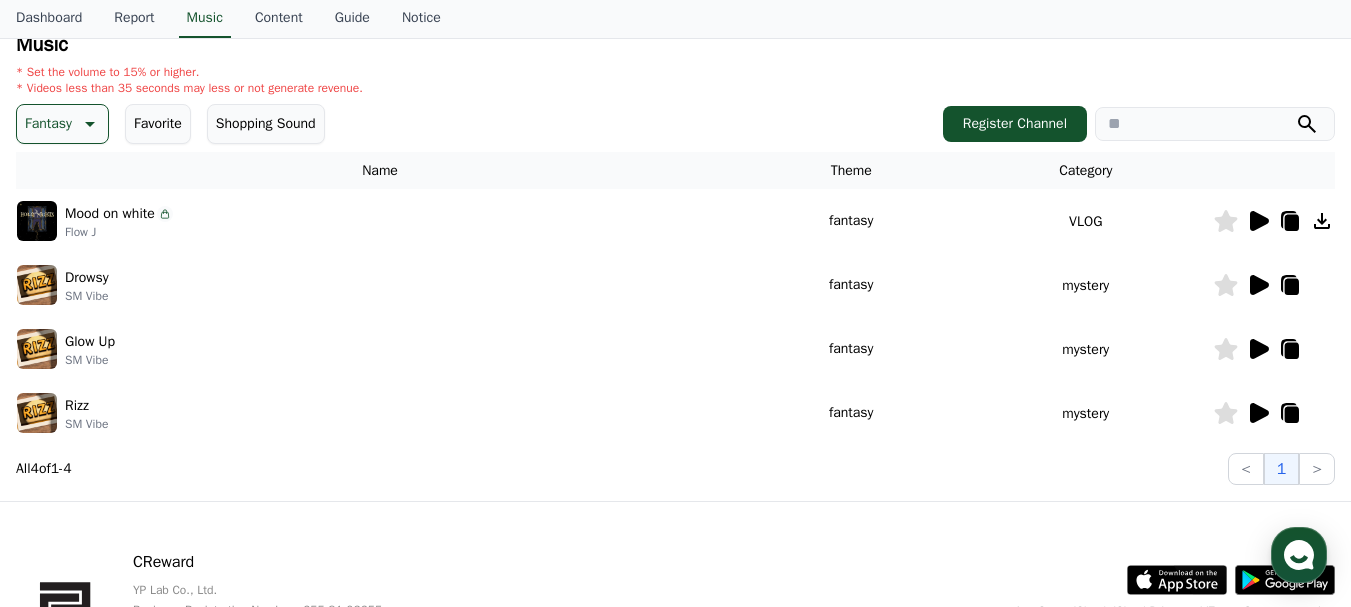 scroll, scrollTop: 100, scrollLeft: 0, axis: vertical 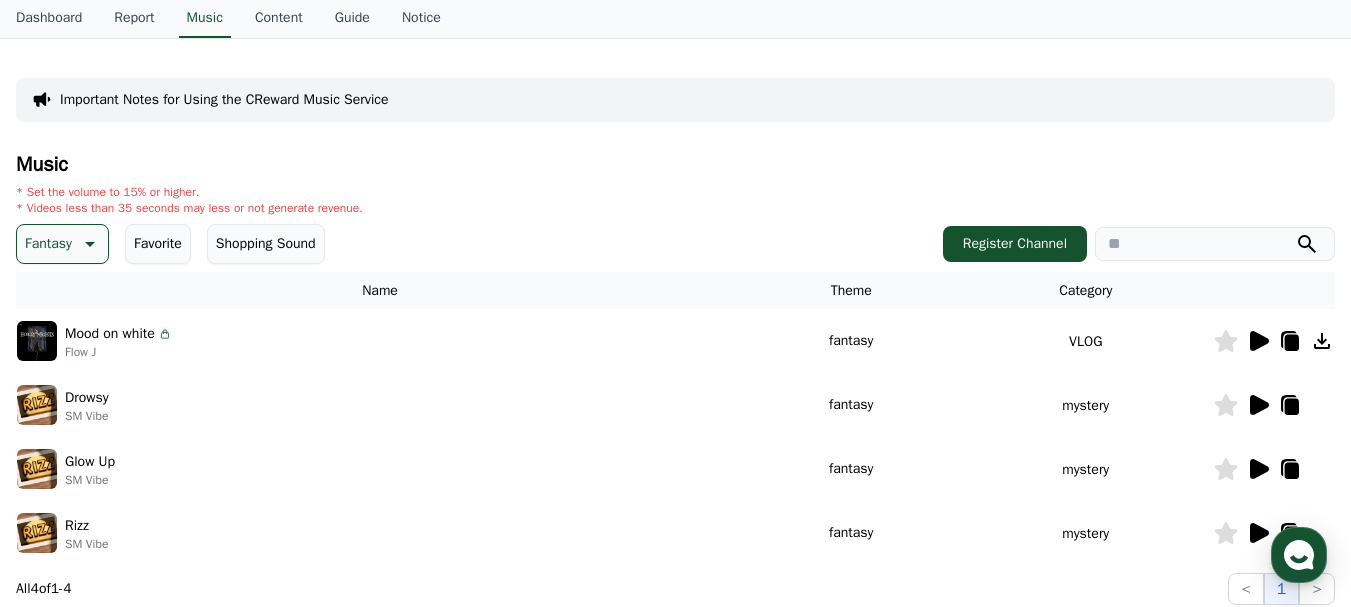 click 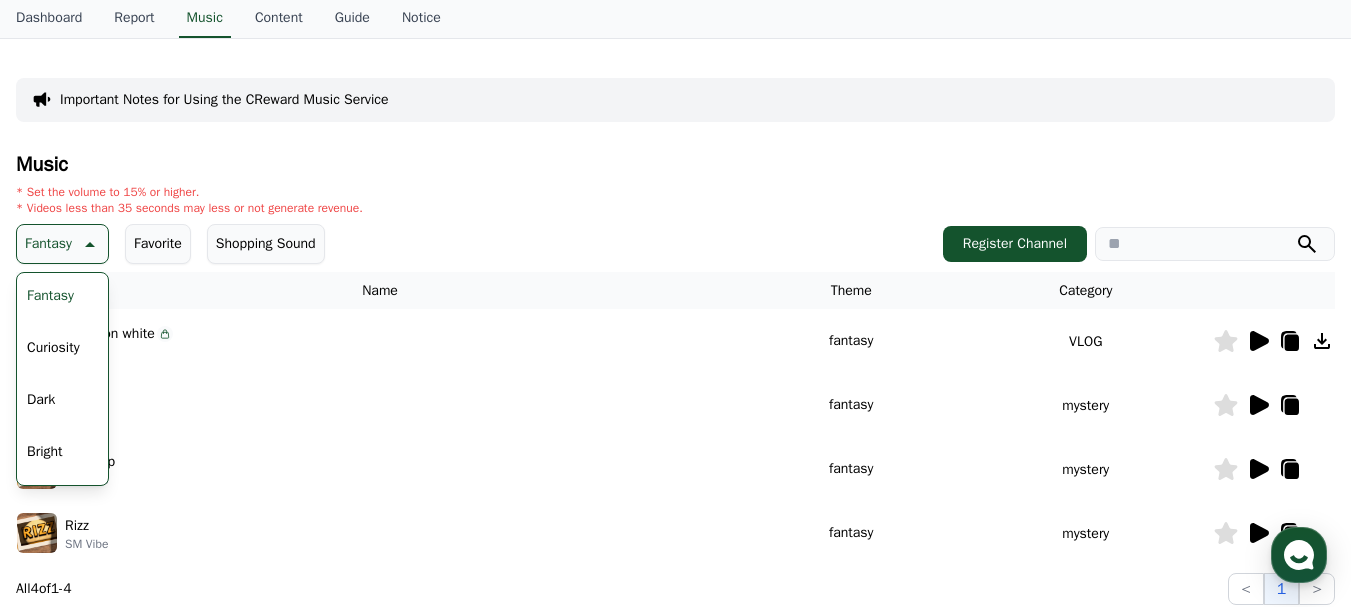 scroll, scrollTop: 100, scrollLeft: 0, axis: vertical 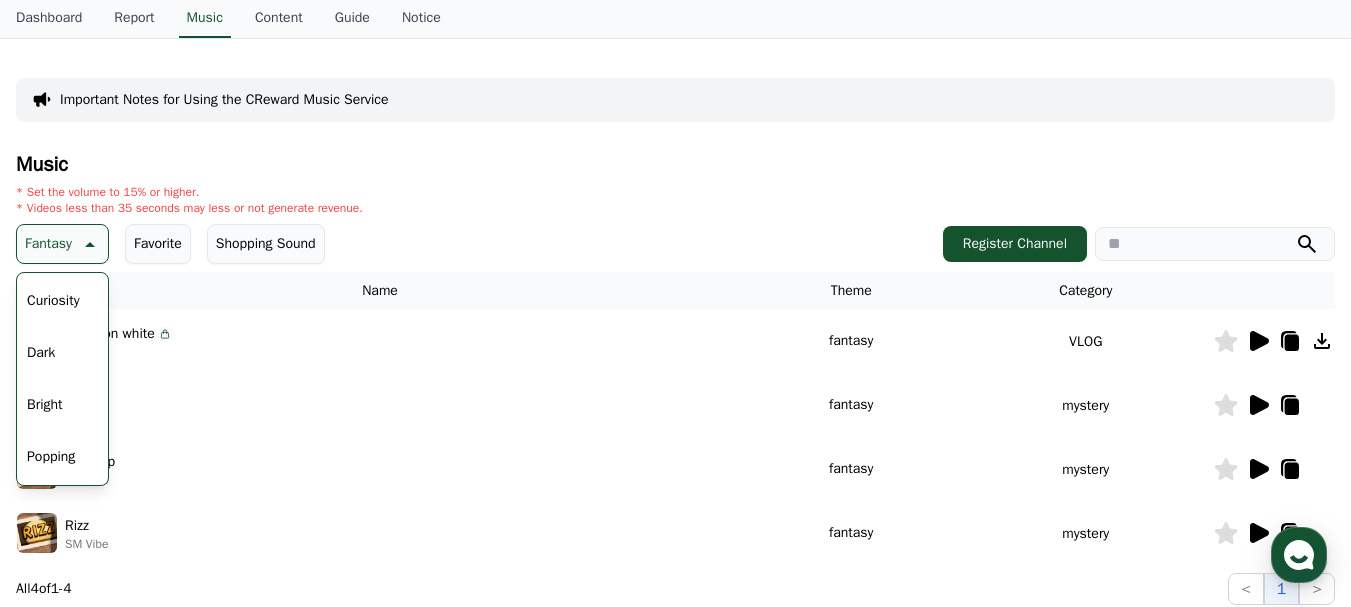 click on "Dark" at bounding box center (41, 353) 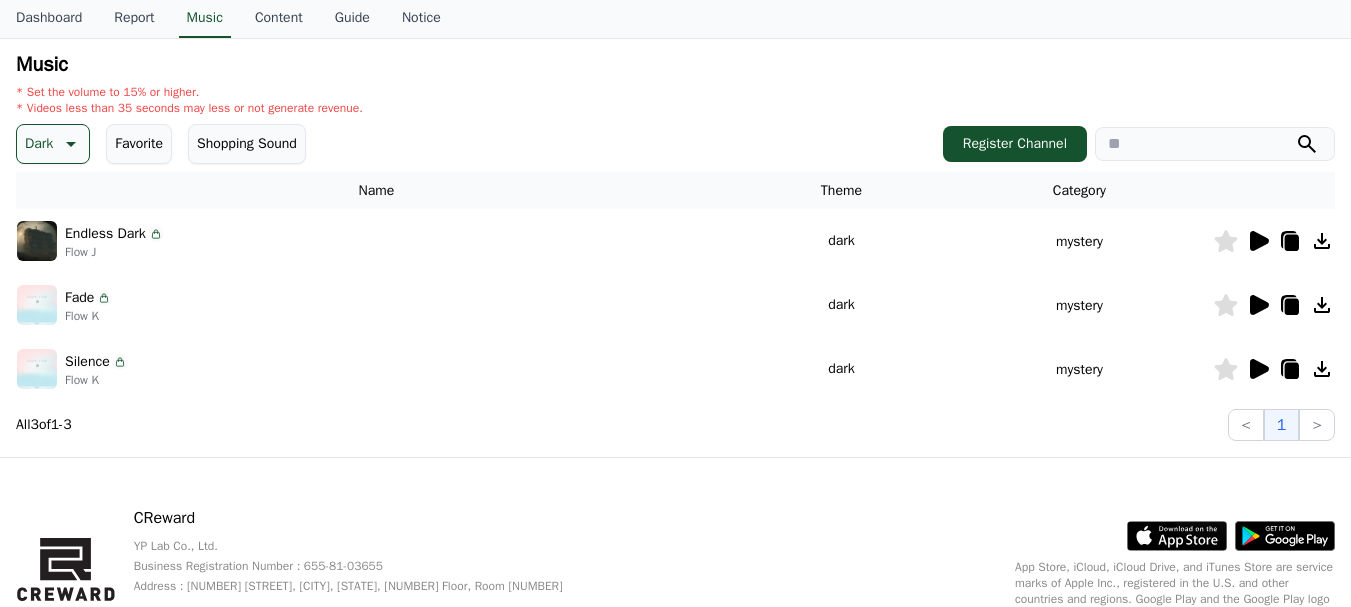 scroll, scrollTop: 0, scrollLeft: 0, axis: both 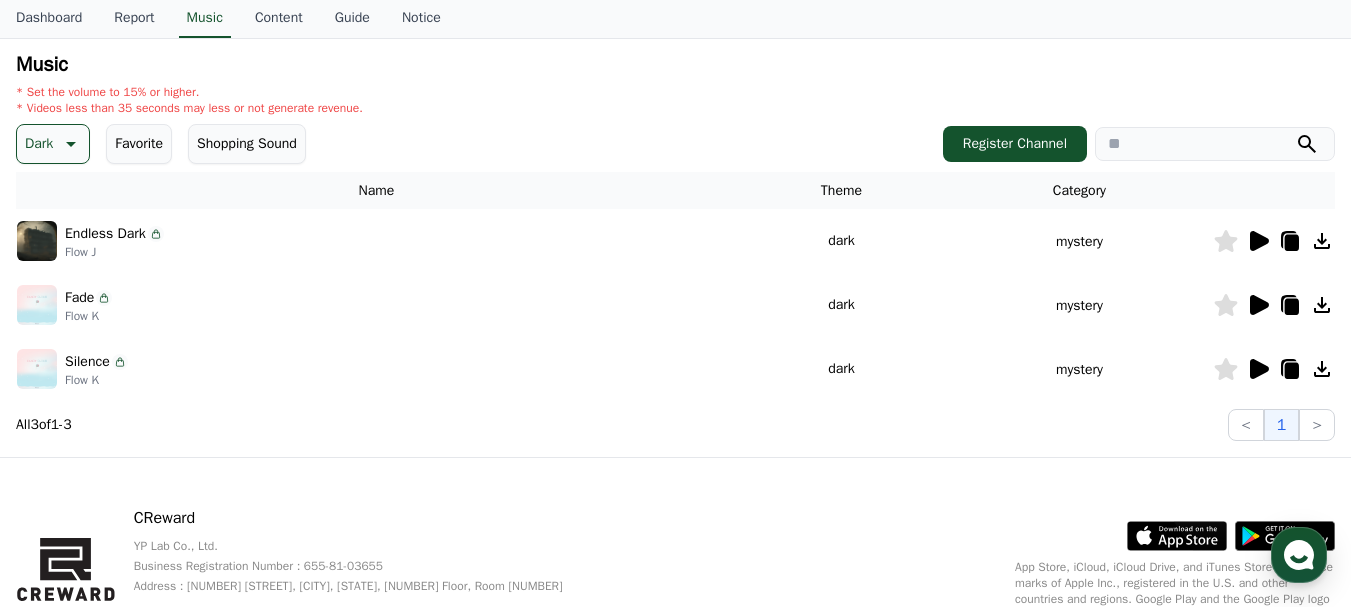 click 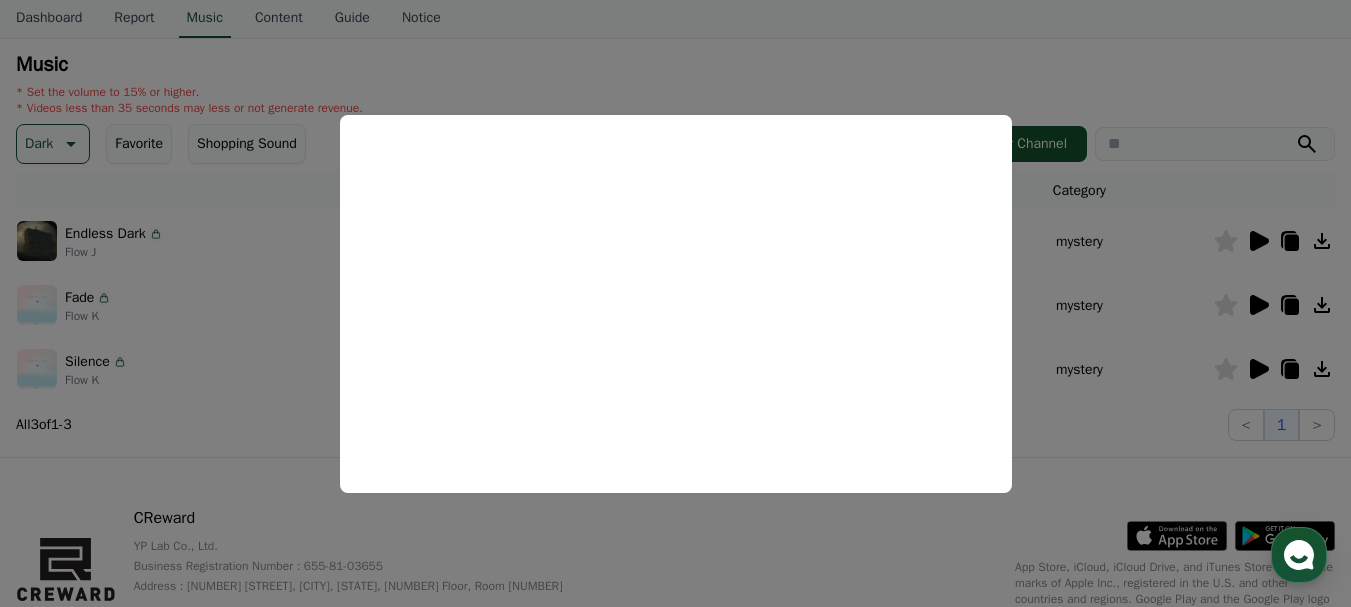 click at bounding box center [675, 303] 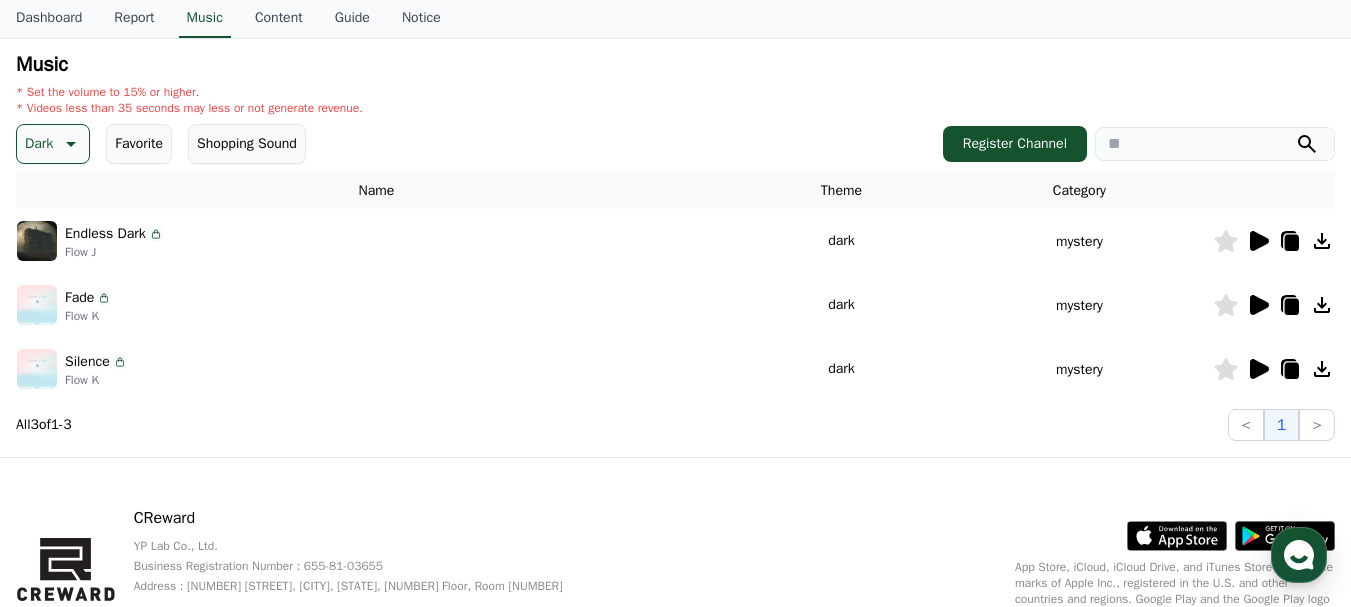 click at bounding box center (1274, 305) 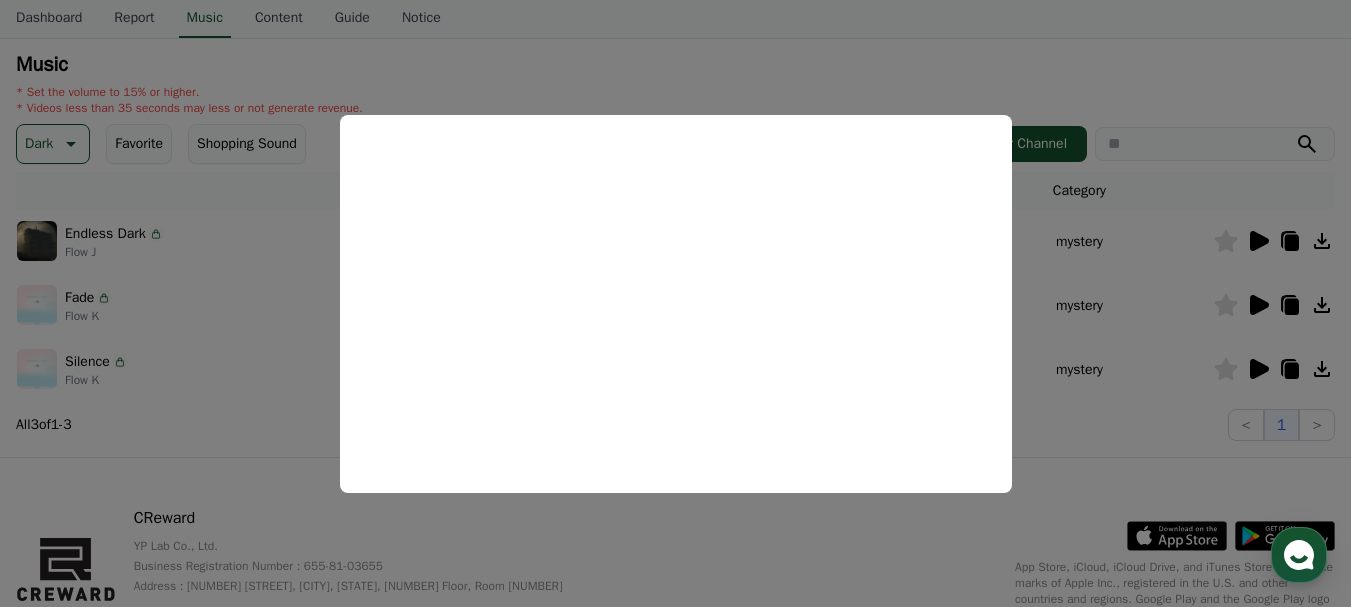 click at bounding box center [675, 303] 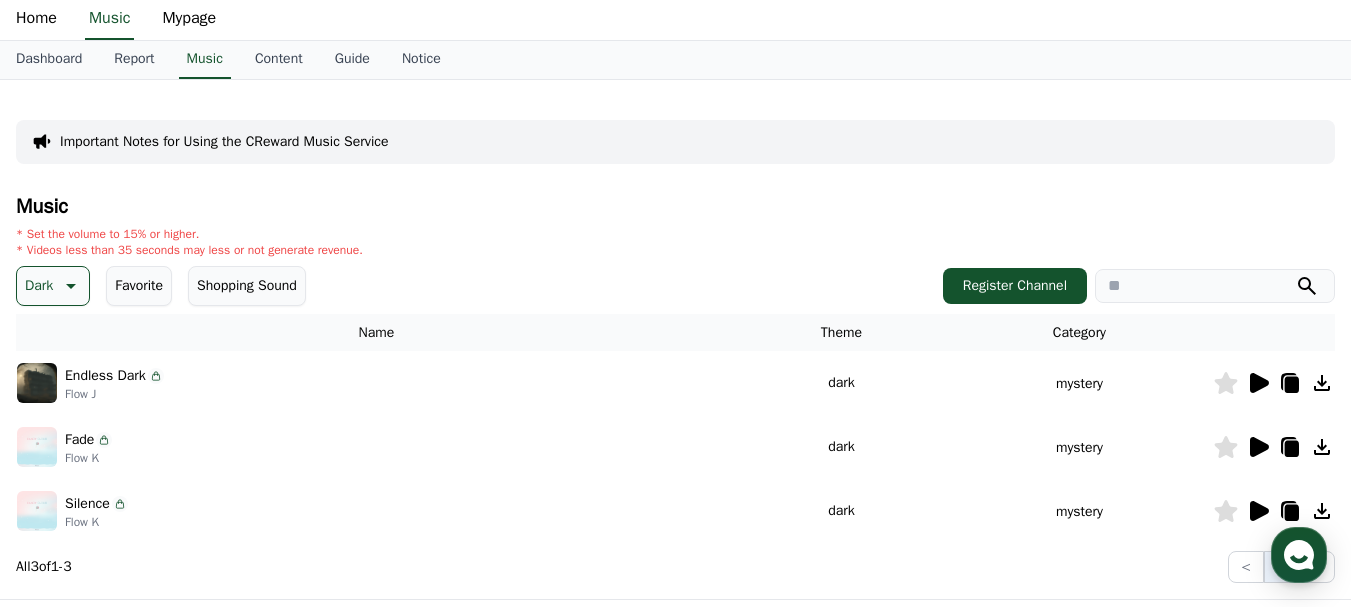 scroll, scrollTop: 0, scrollLeft: 0, axis: both 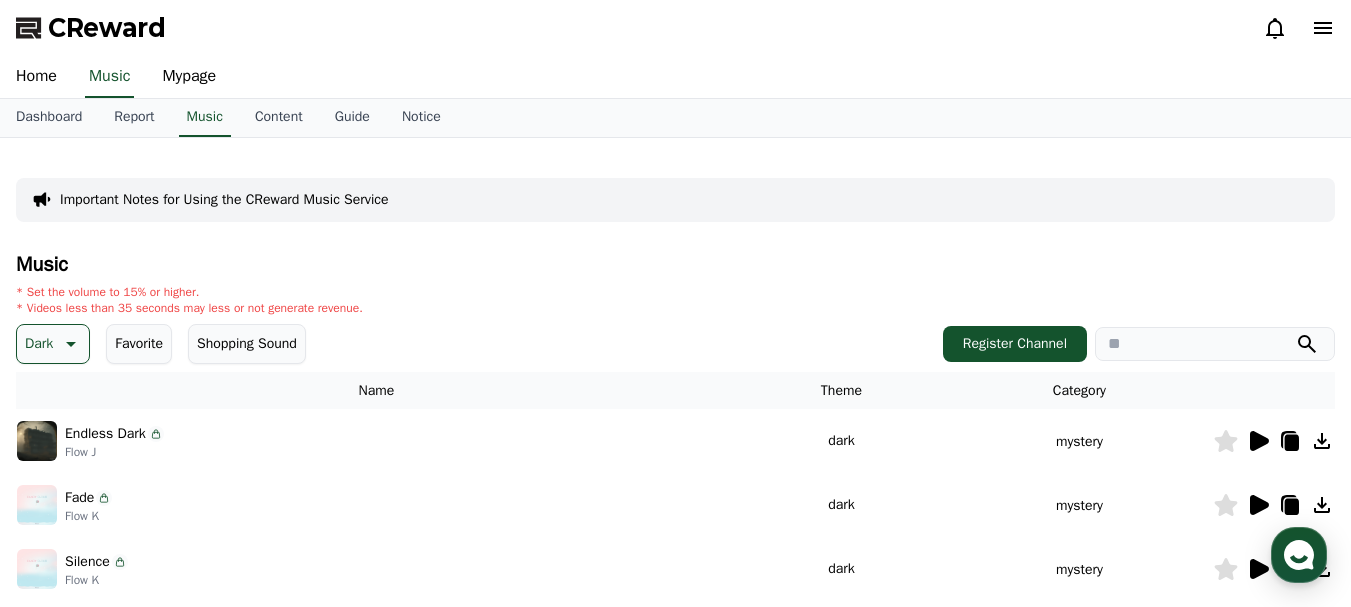 click 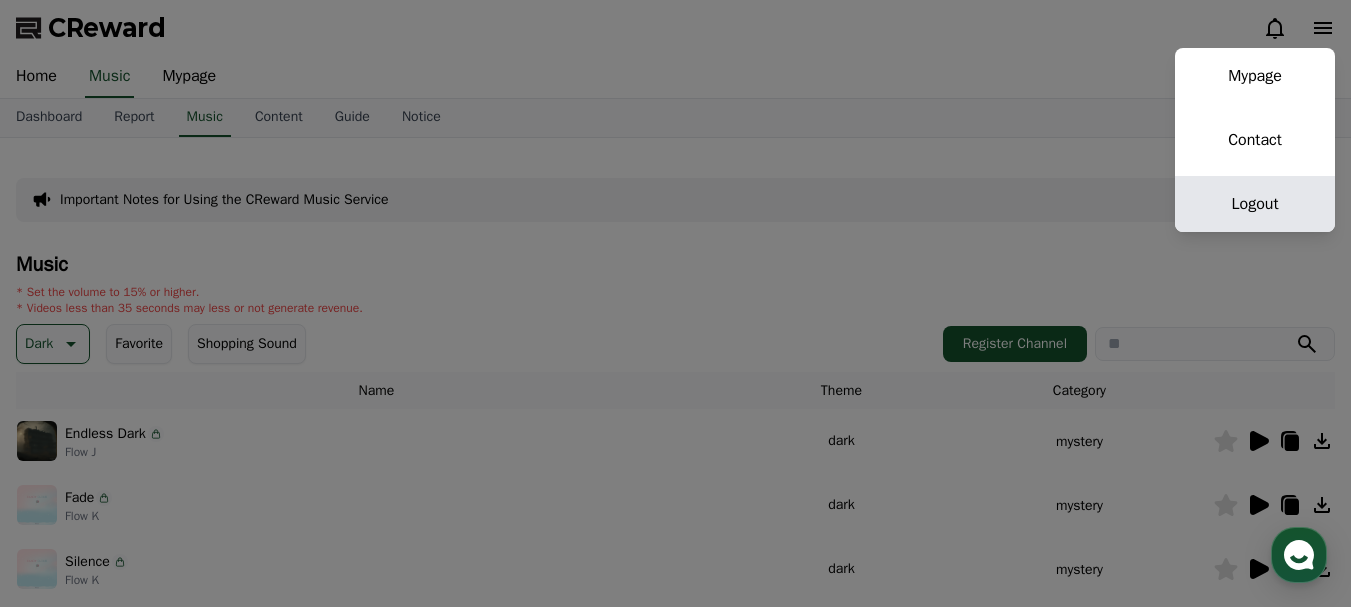 click on "Logout" at bounding box center (1255, 204) 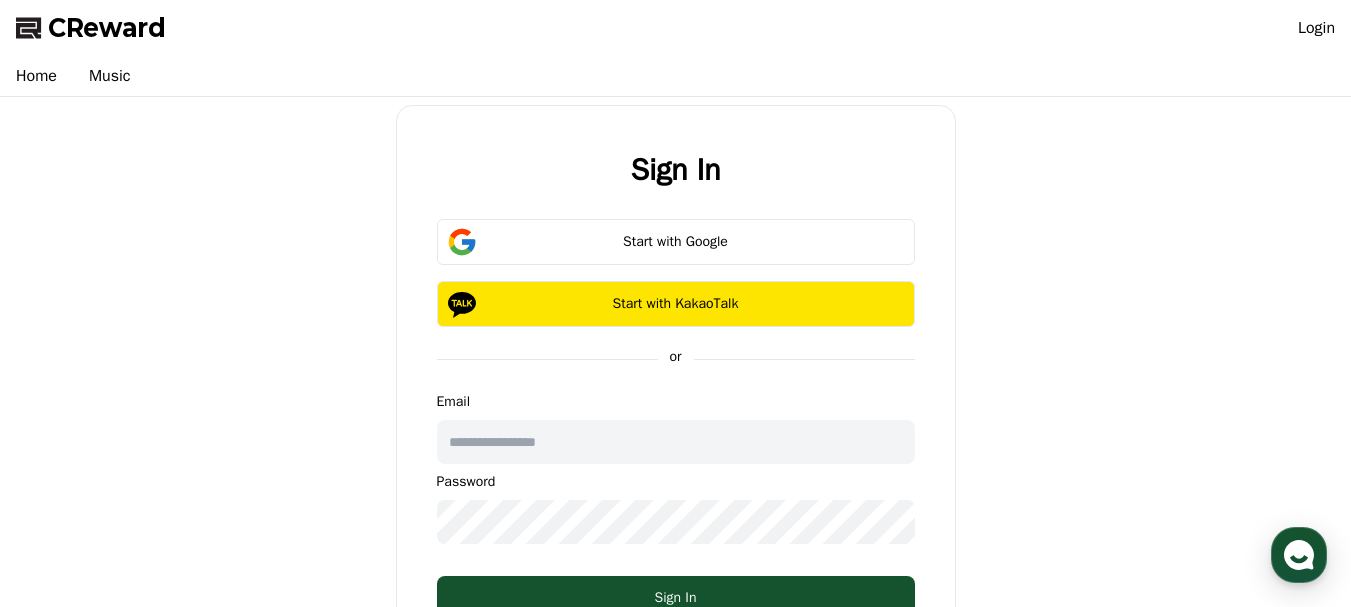 type on "**********" 